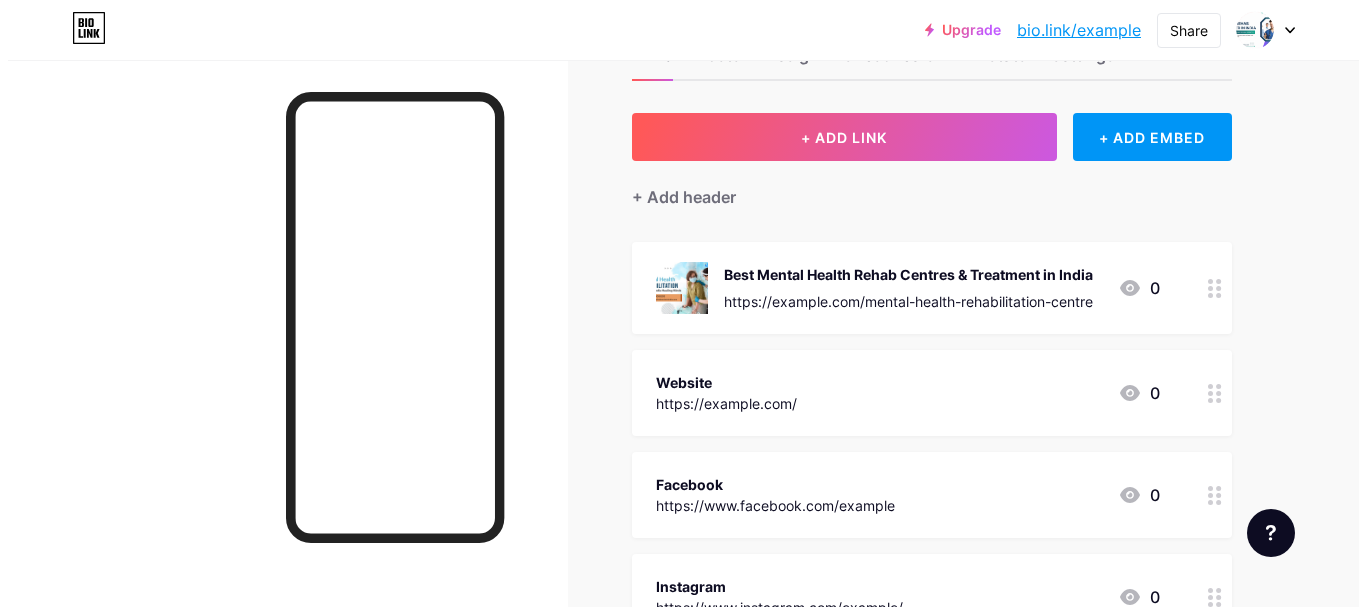 scroll, scrollTop: 0, scrollLeft: 0, axis: both 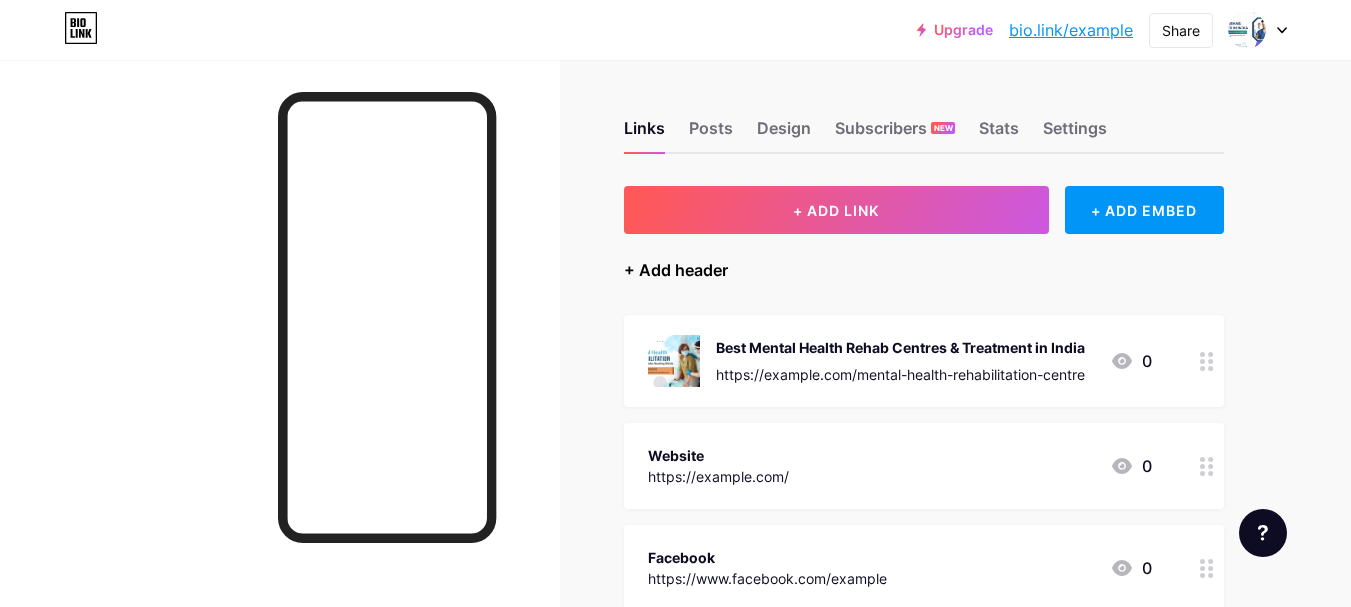 click on "+ Add header" at bounding box center (676, 270) 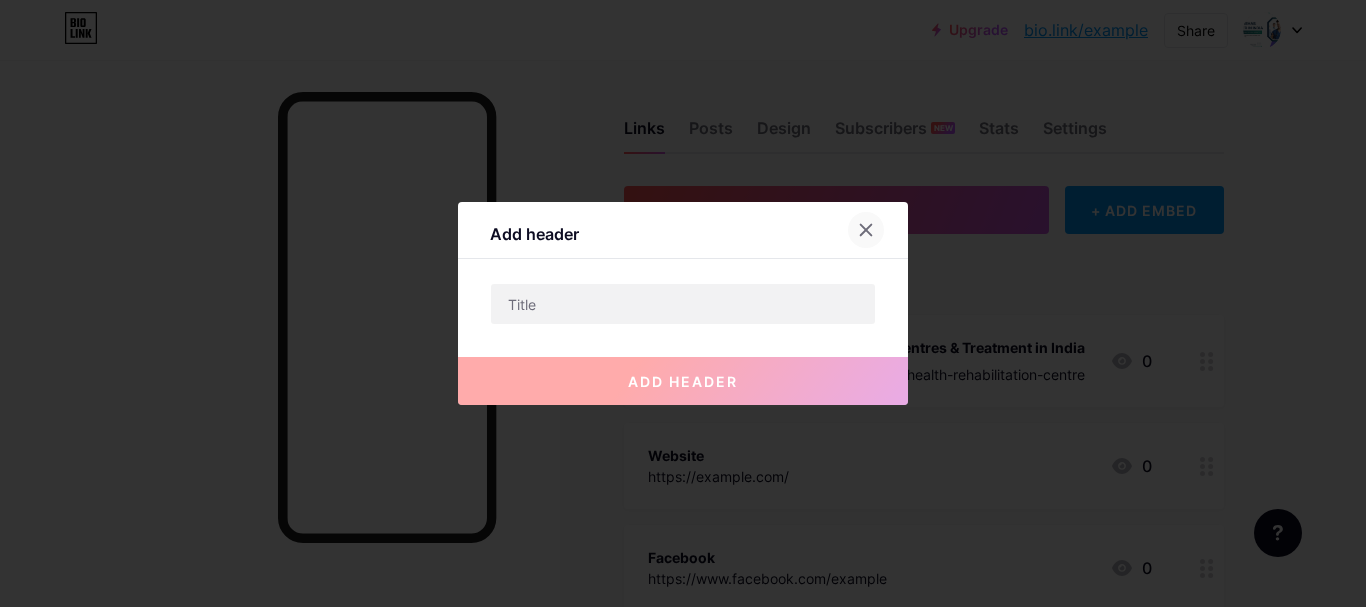 click 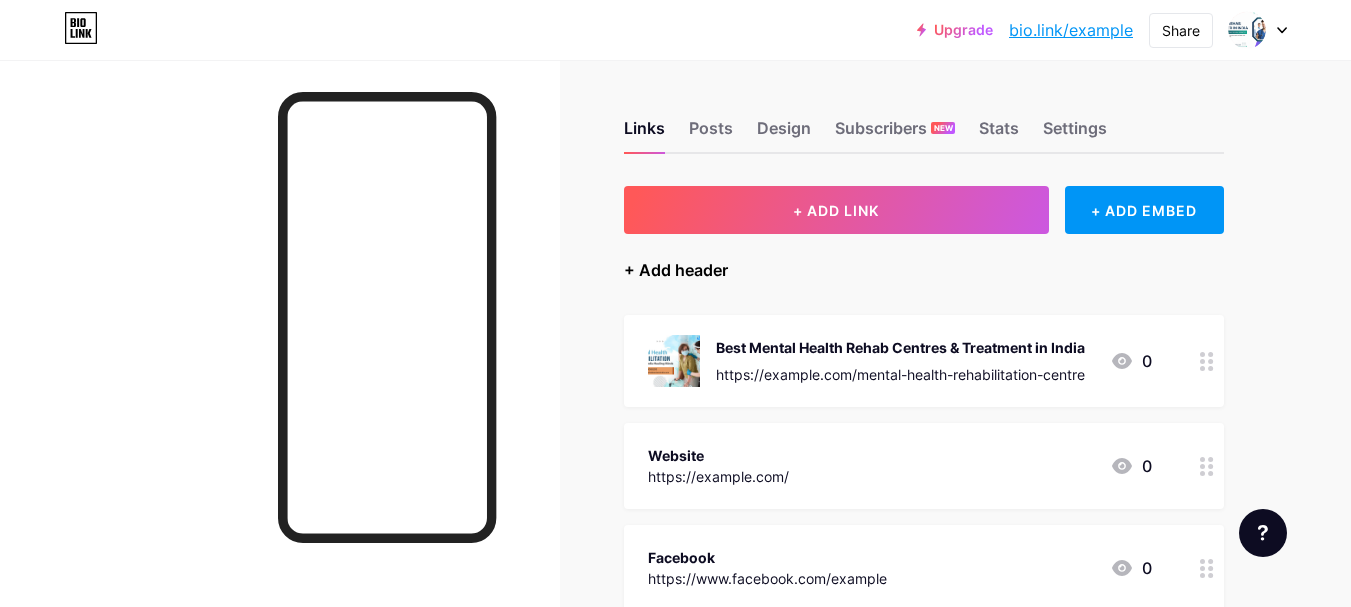 click on "+ Add header" at bounding box center [676, 270] 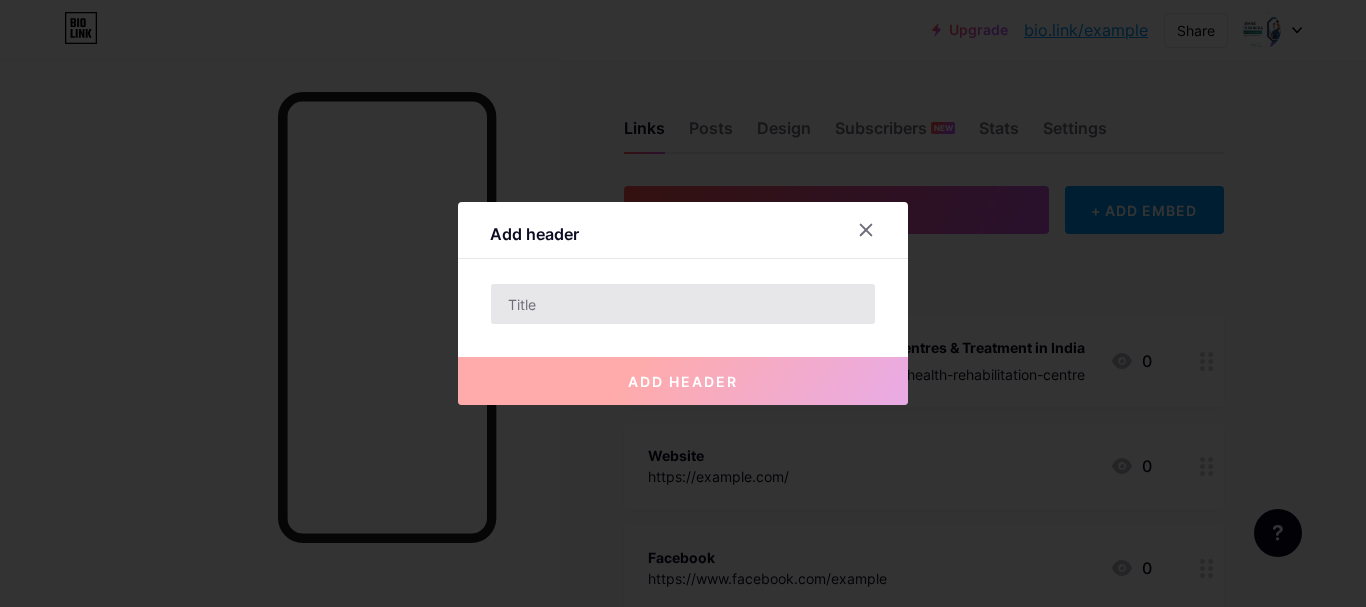 drag, startPoint x: 503, startPoint y: 283, endPoint x: 524, endPoint y: 305, distance: 30.413813 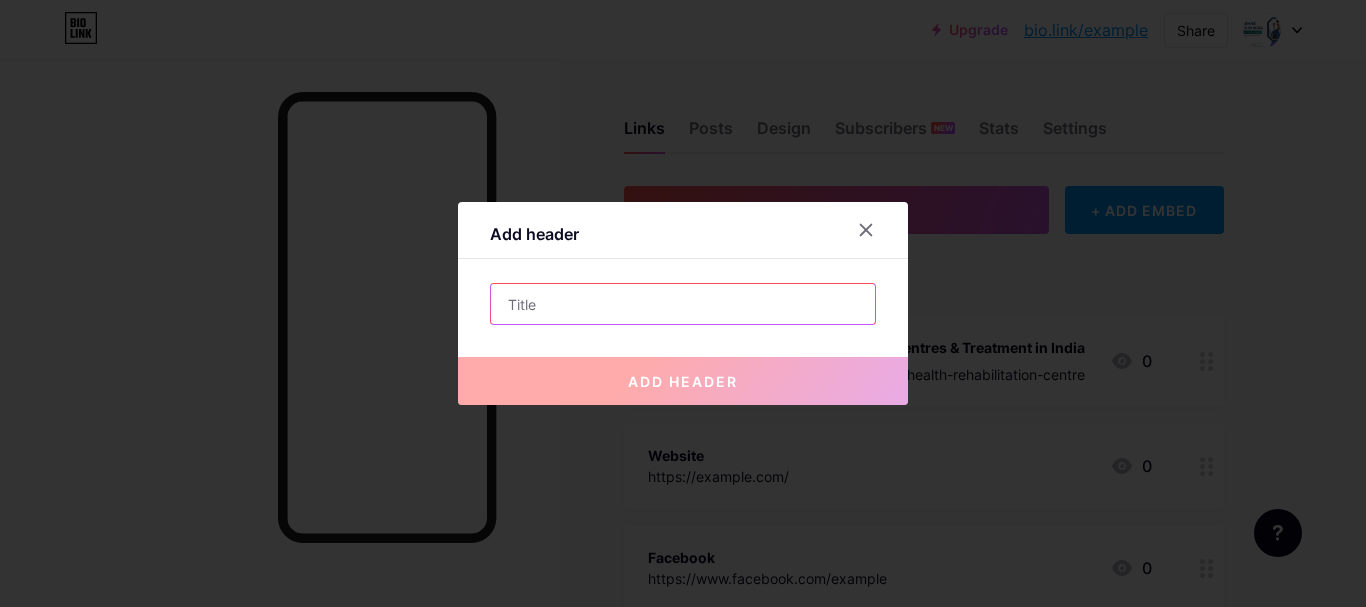 click at bounding box center (683, 304) 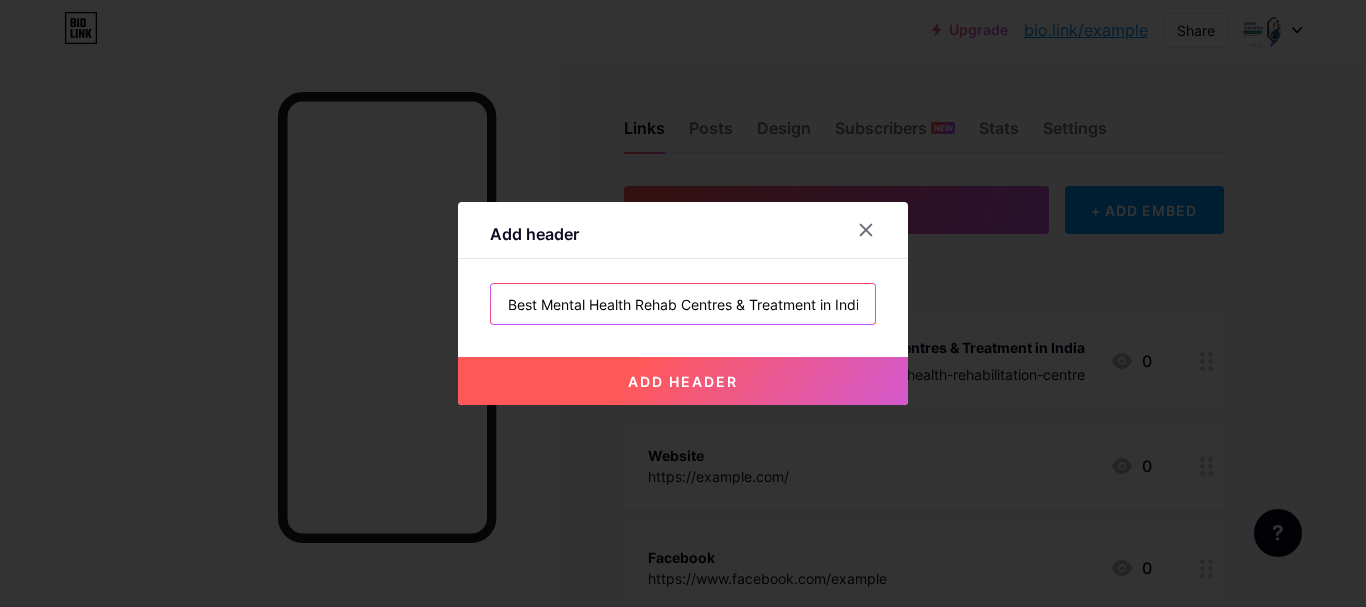 scroll, scrollTop: 0, scrollLeft: 14, axis: horizontal 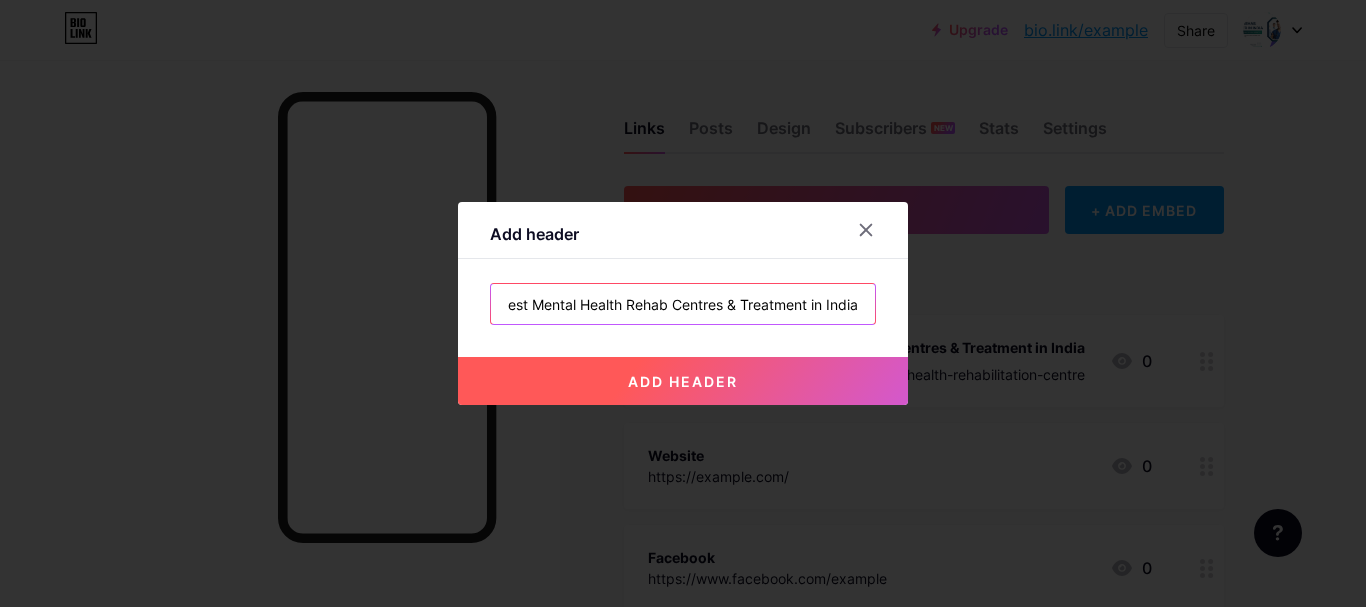 type on "Best Mental Health Rehab Centres & Treatment in India" 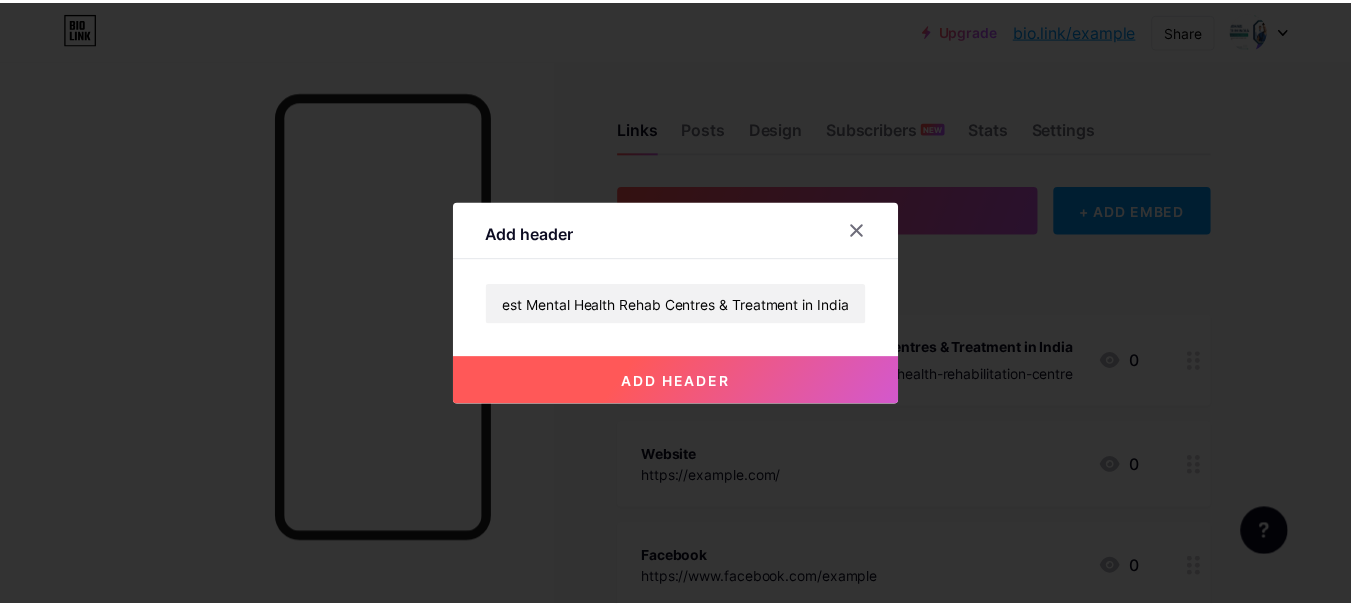 scroll, scrollTop: 0, scrollLeft: 0, axis: both 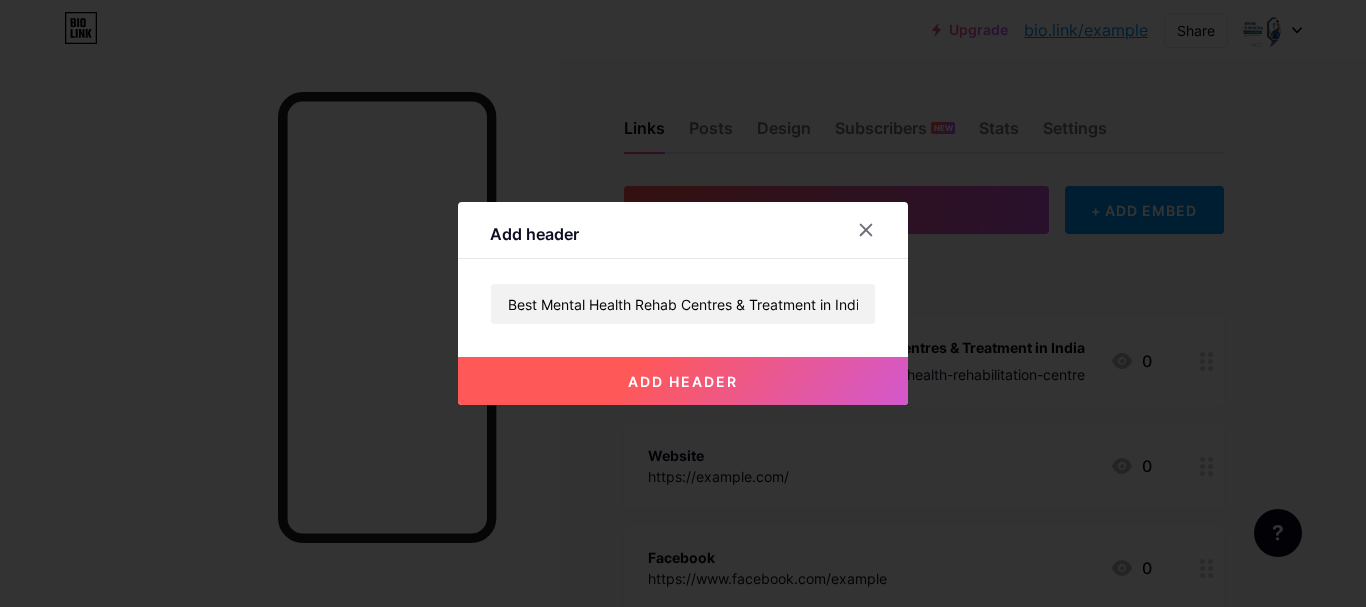 click on "add header" at bounding box center [683, 381] 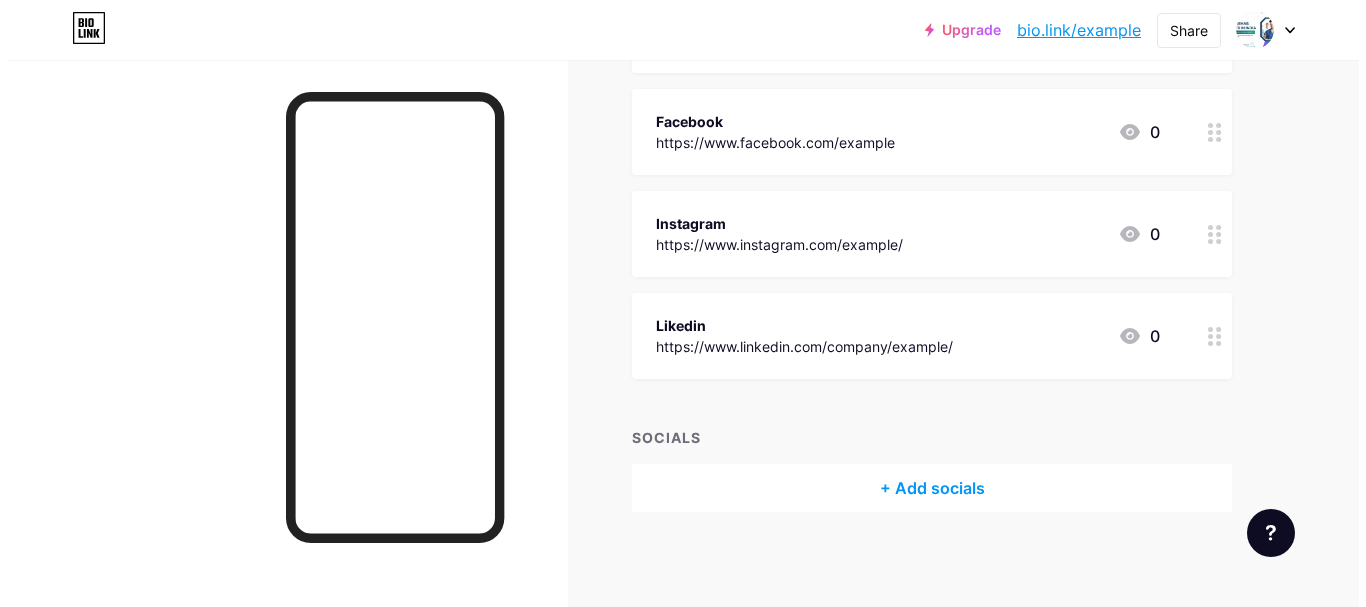 scroll, scrollTop: 520, scrollLeft: 0, axis: vertical 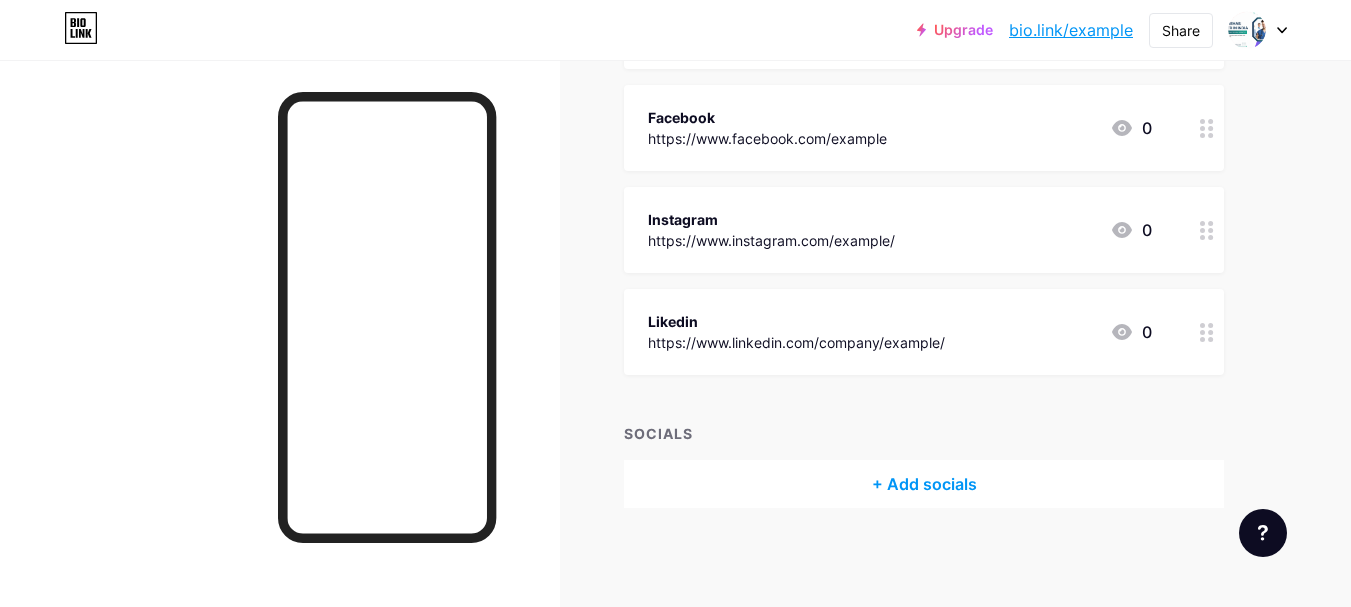 click on "+ Add socials" at bounding box center (924, 484) 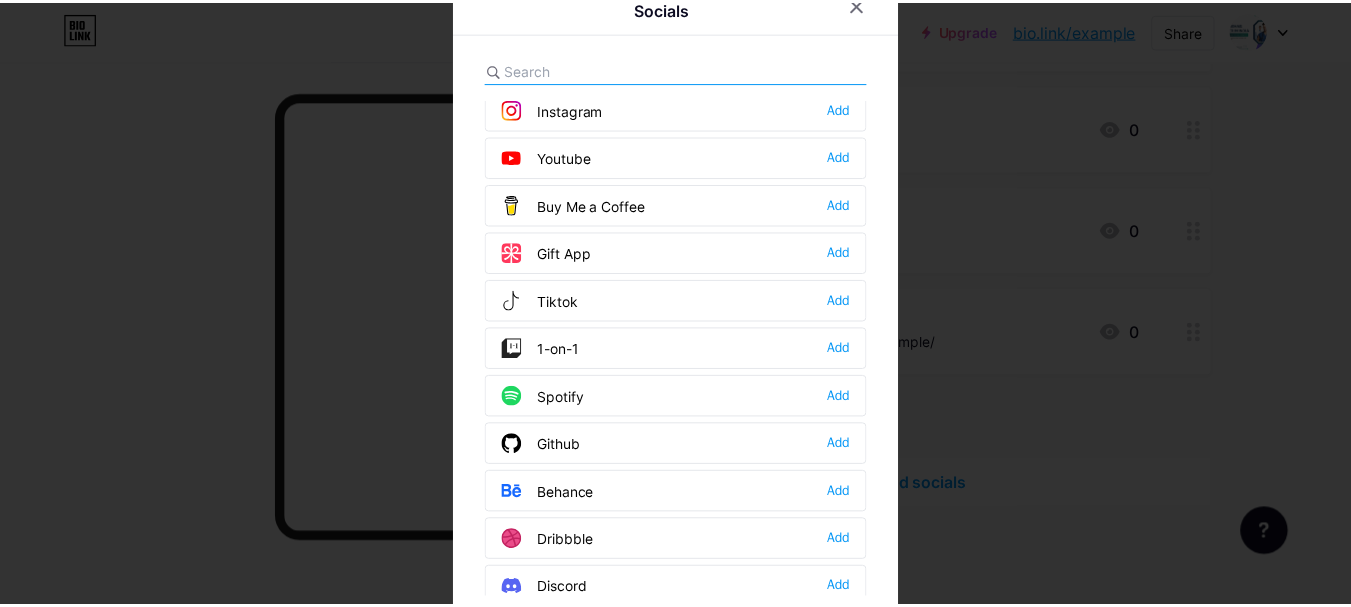 scroll, scrollTop: 100, scrollLeft: 0, axis: vertical 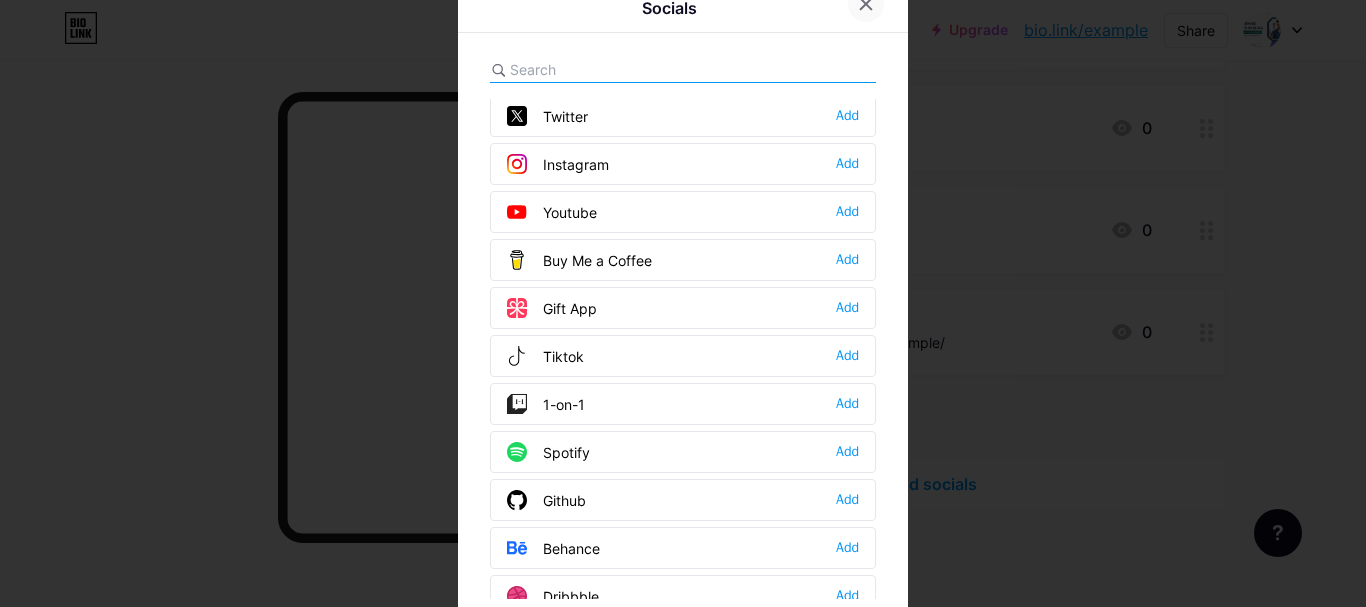 click 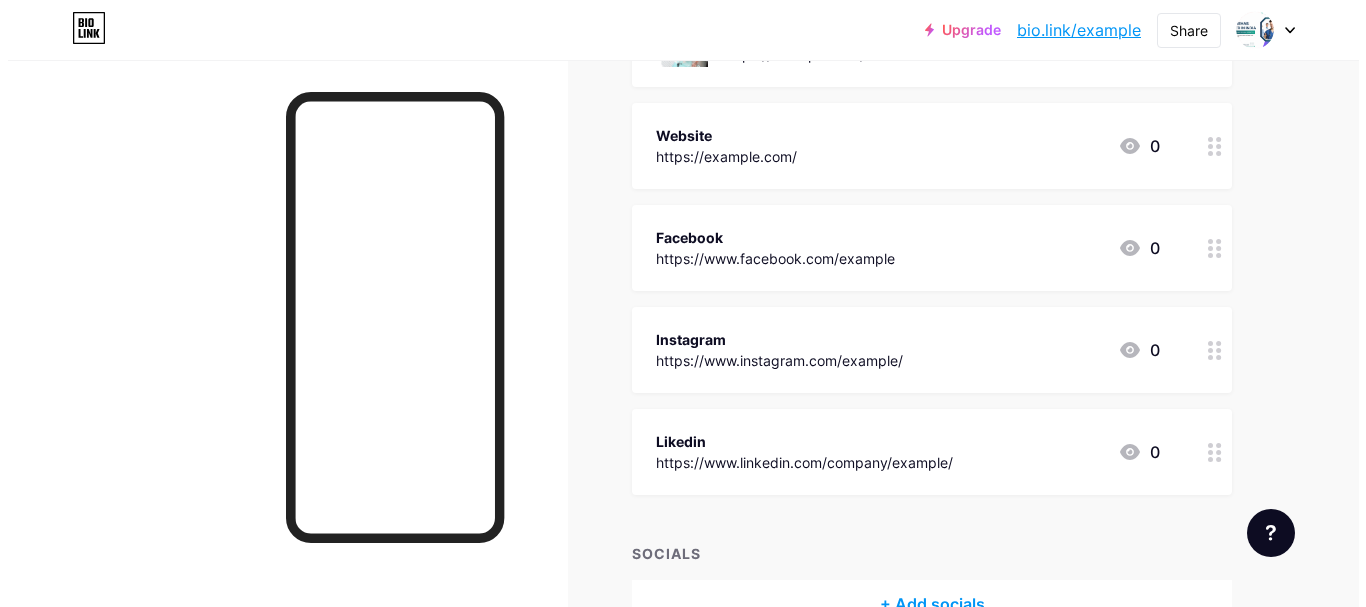 scroll, scrollTop: 520, scrollLeft: 0, axis: vertical 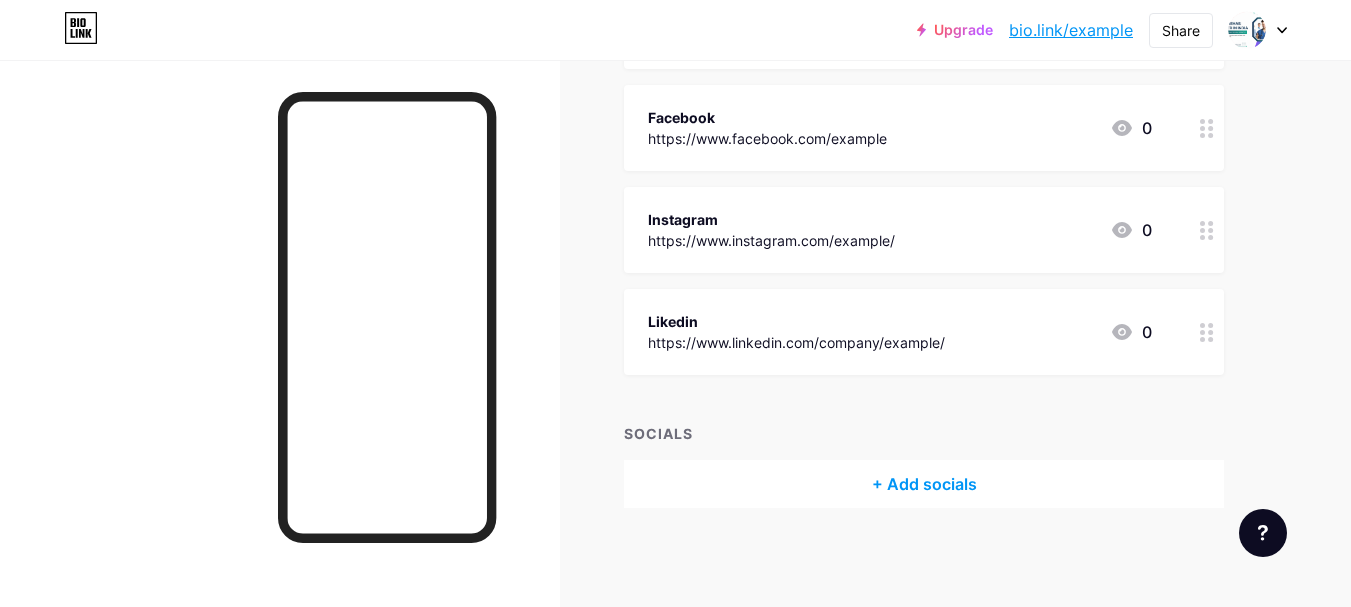 click on "+ Add socials" at bounding box center (924, 484) 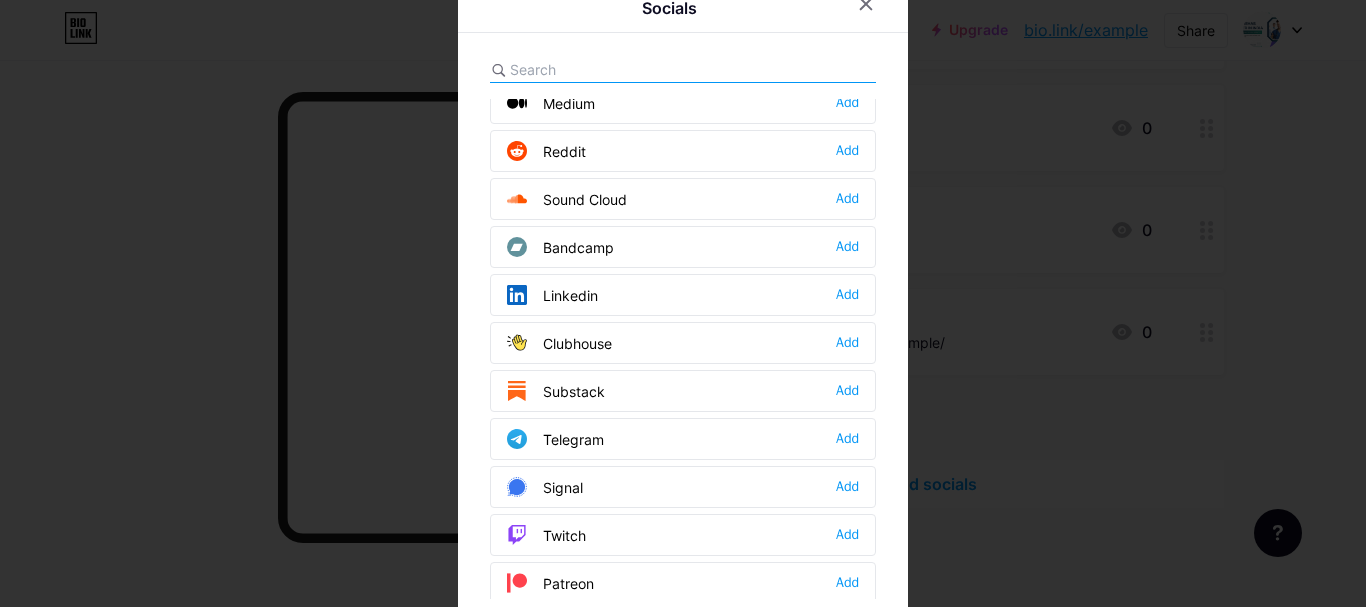 scroll, scrollTop: 700, scrollLeft: 0, axis: vertical 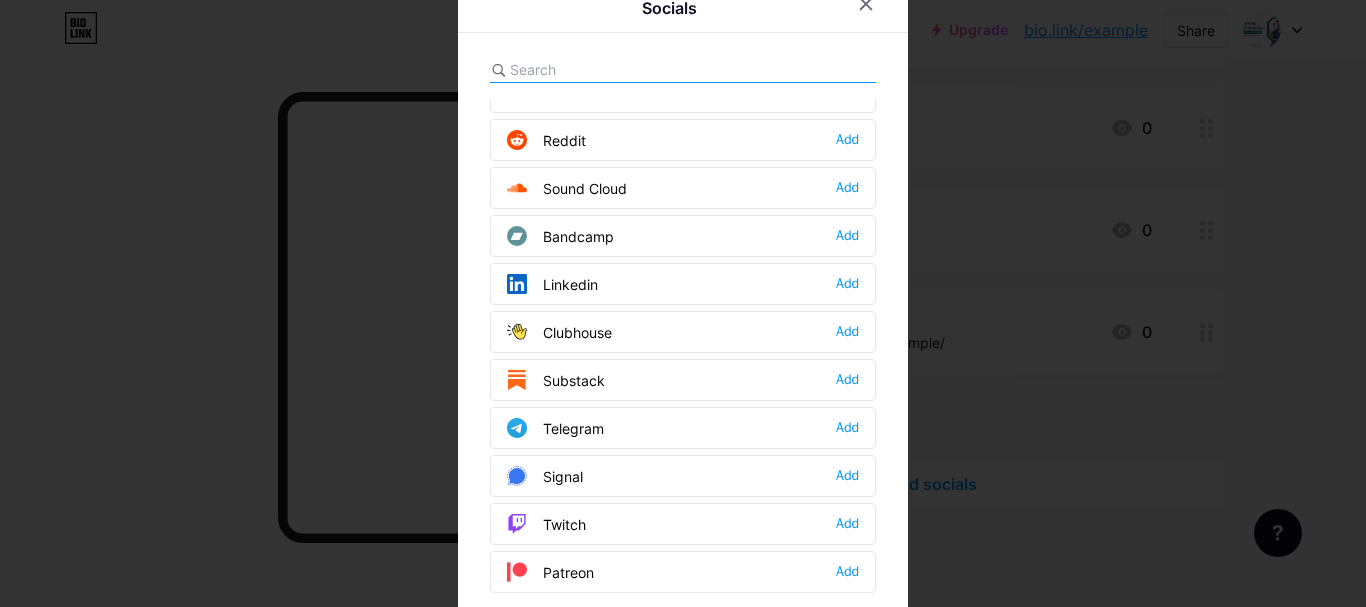 click on "Linkedin" at bounding box center [552, 284] 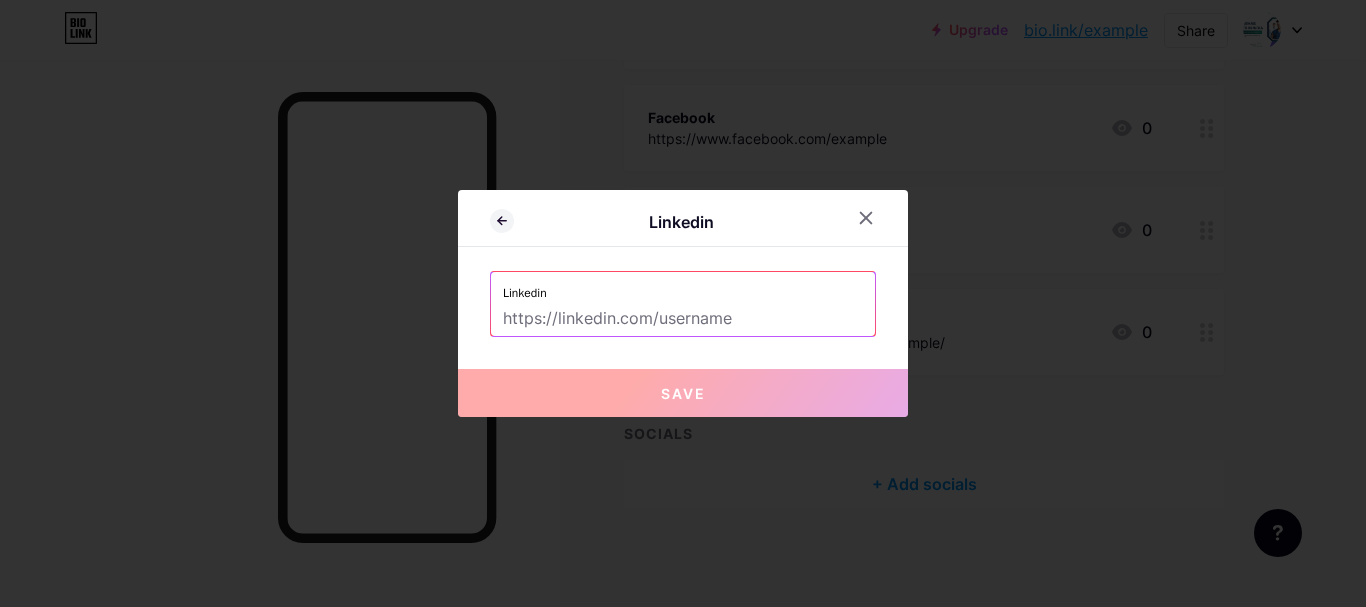 click at bounding box center [683, 319] 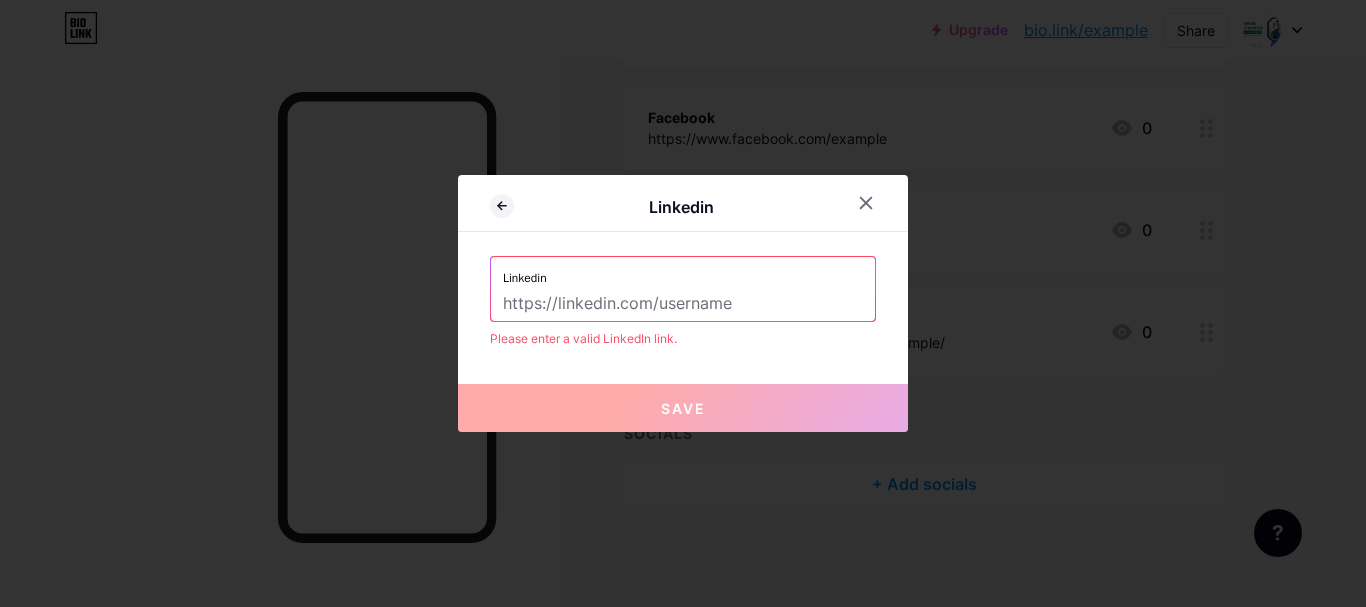 scroll, scrollTop: 0, scrollLeft: 0, axis: both 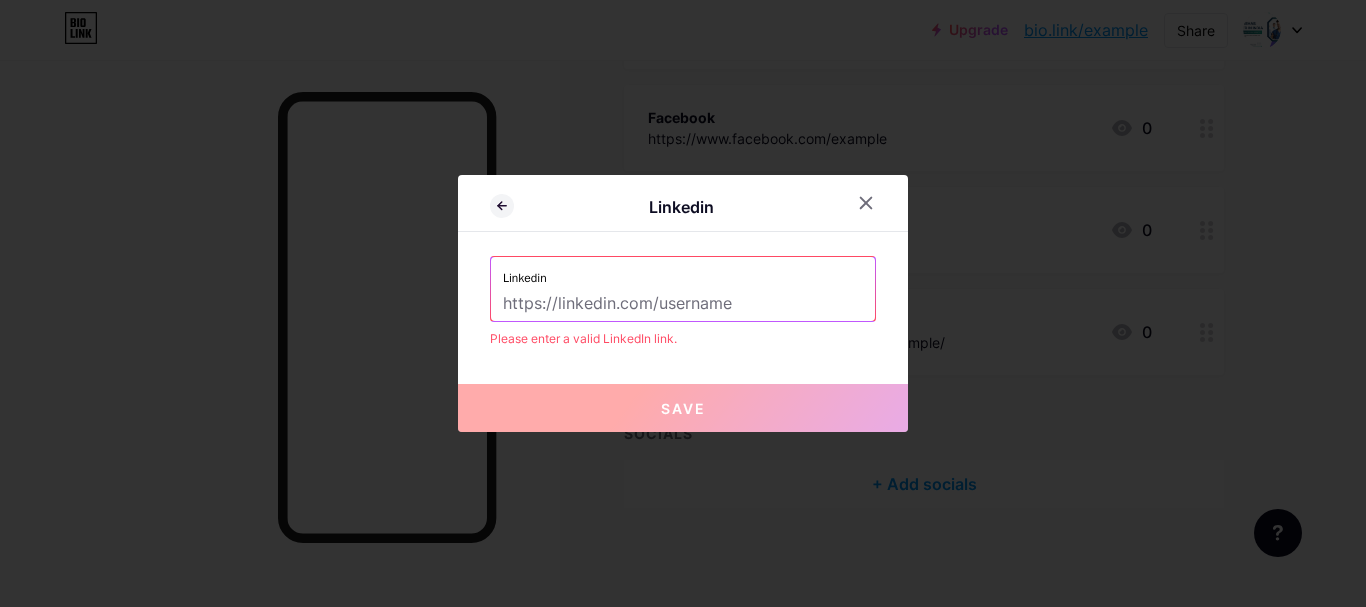 click at bounding box center (683, 304) 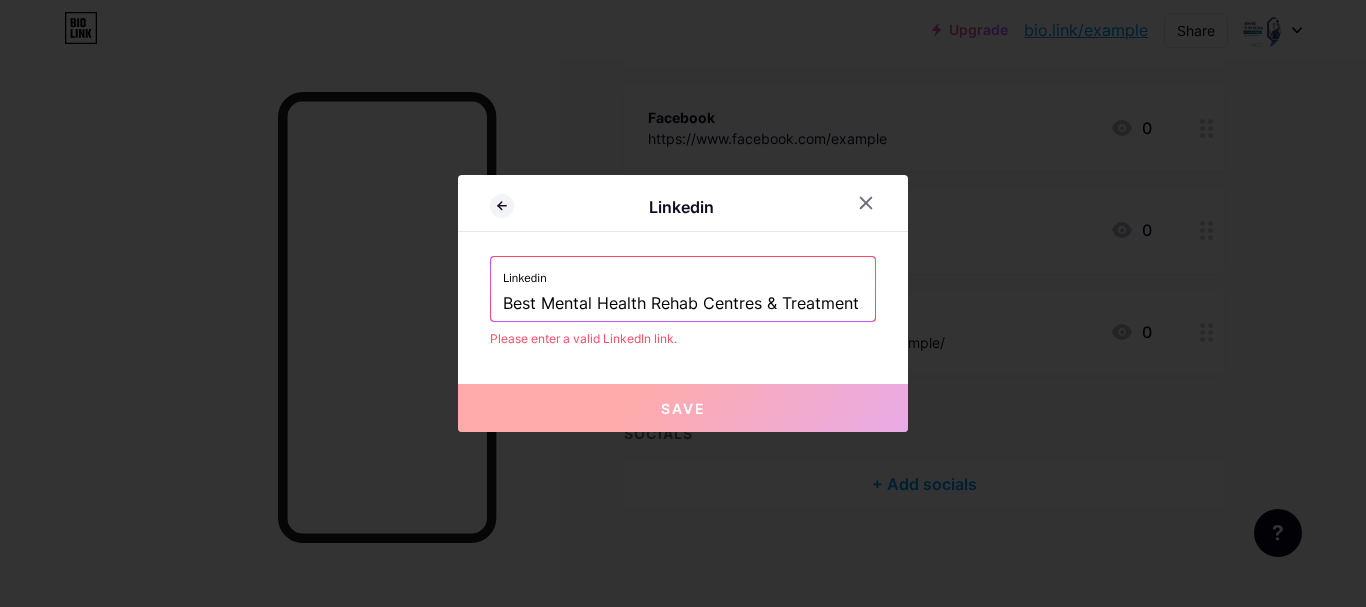 scroll, scrollTop: 0, scrollLeft: 56, axis: horizontal 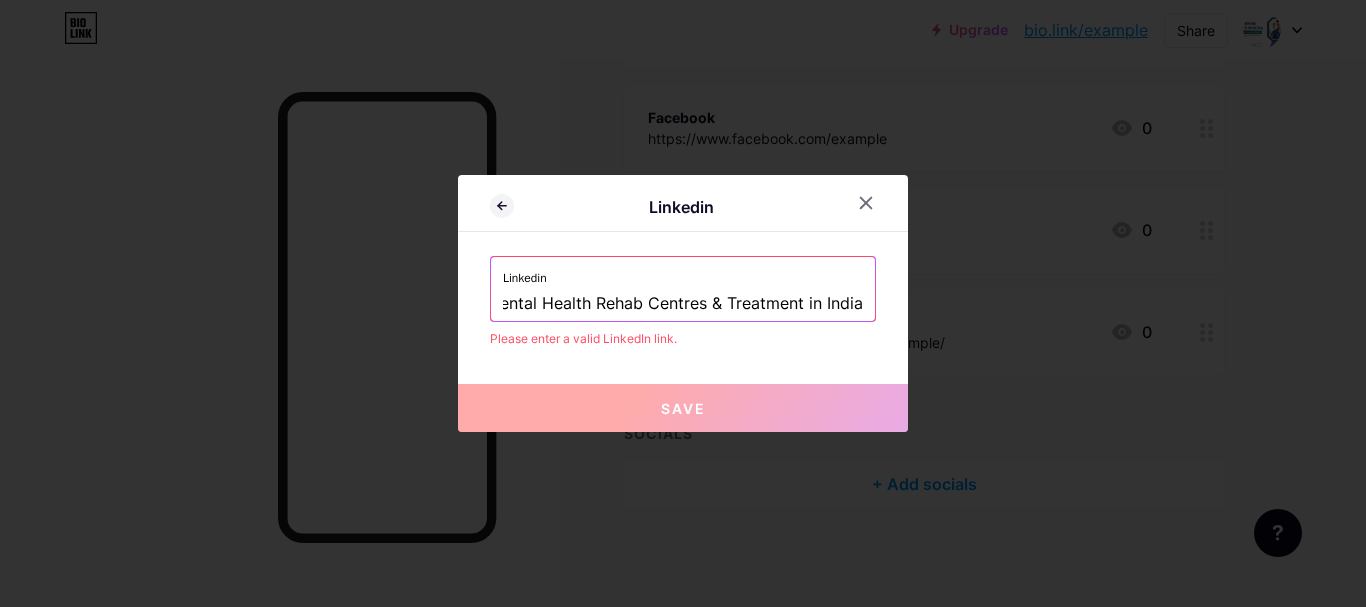type on "Best Mental Health Rehab Centres & Treatment in India" 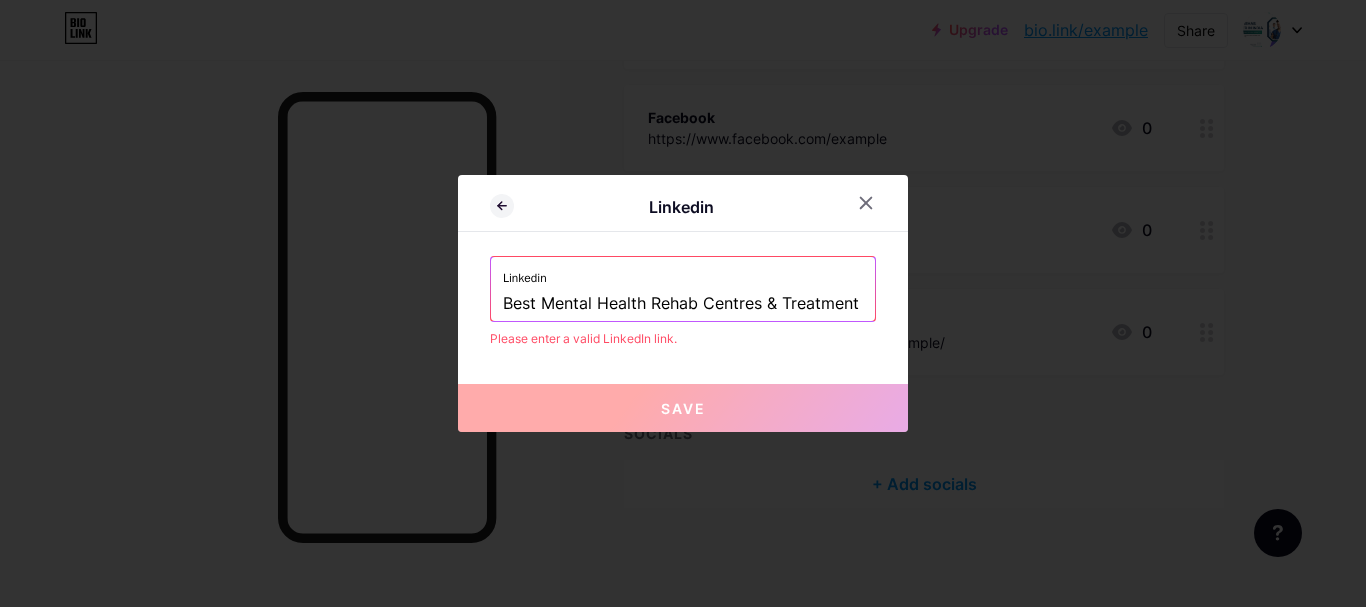 type 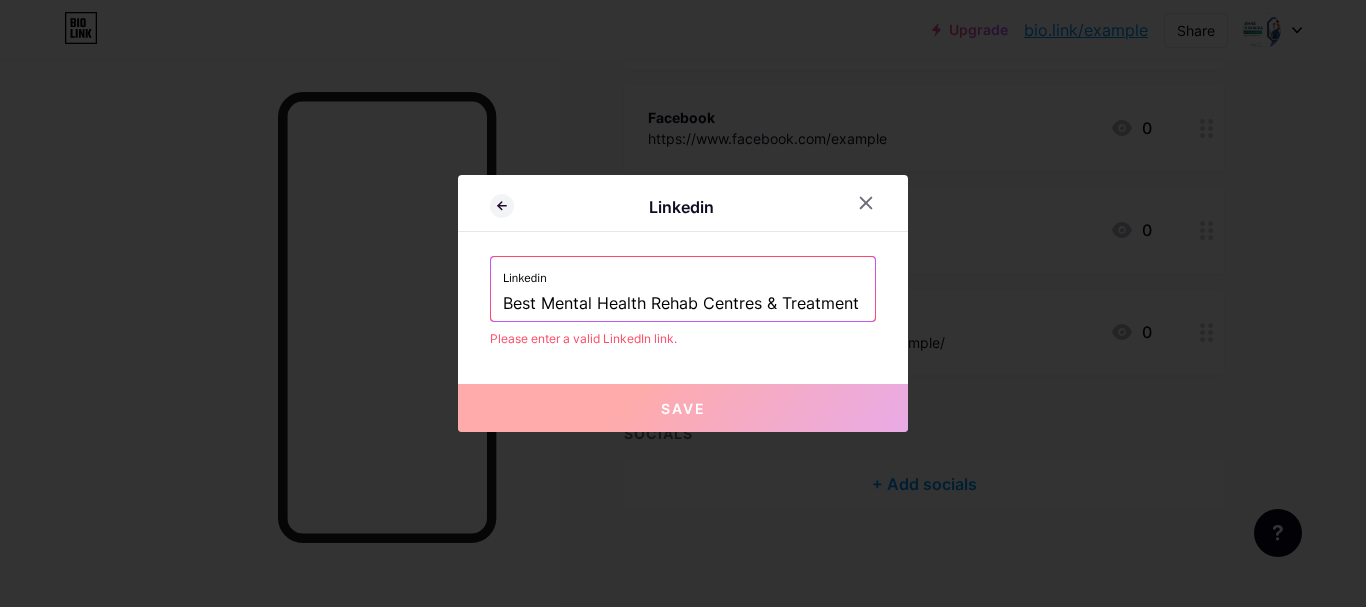 click on "Best Mental Health Rehab Centres & Treatment in India" at bounding box center (683, 304) 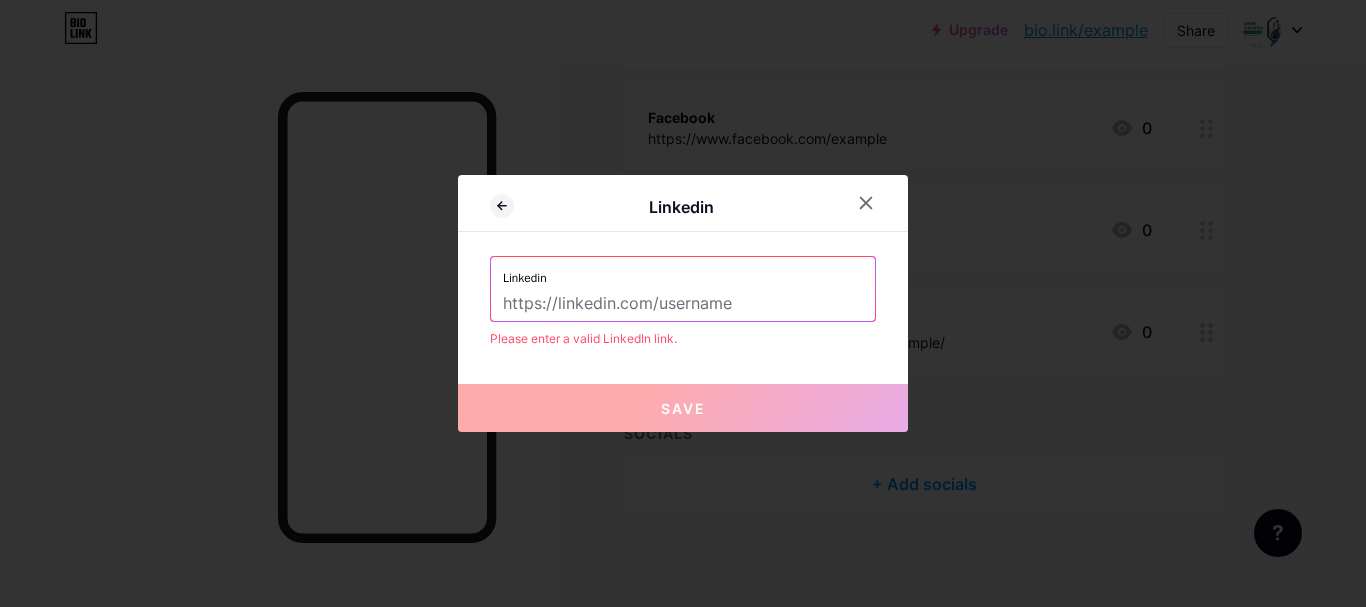click at bounding box center (683, 304) 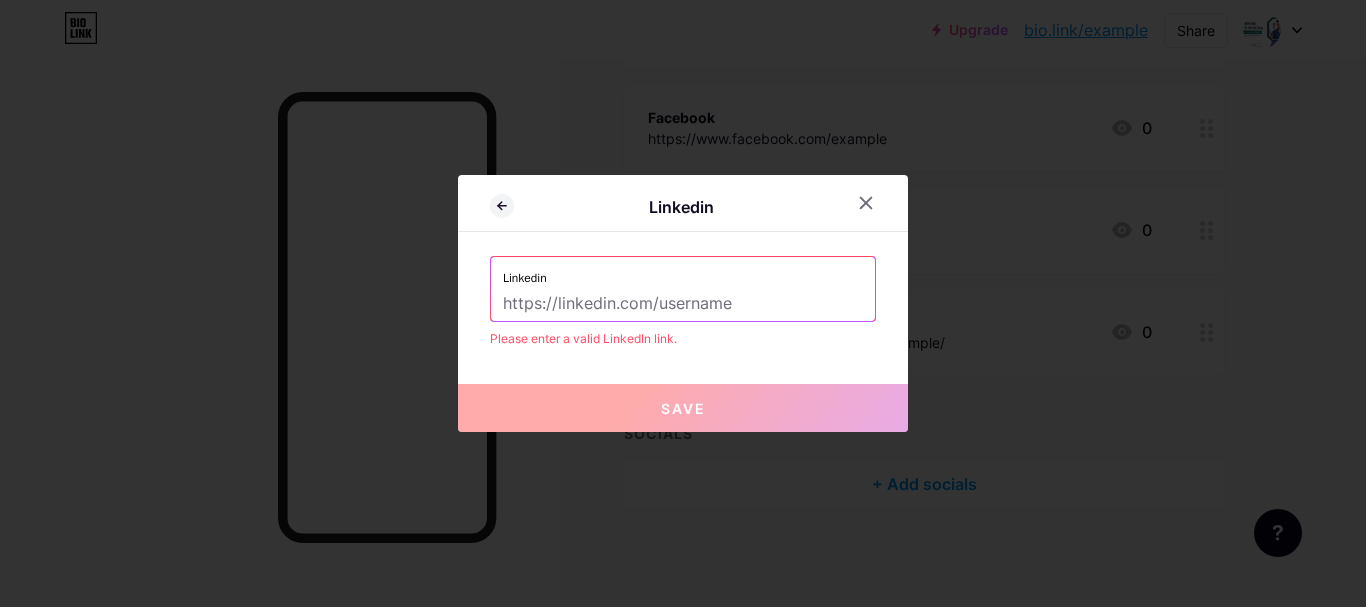 paste on "https://www.linkedin.com/company/example/" 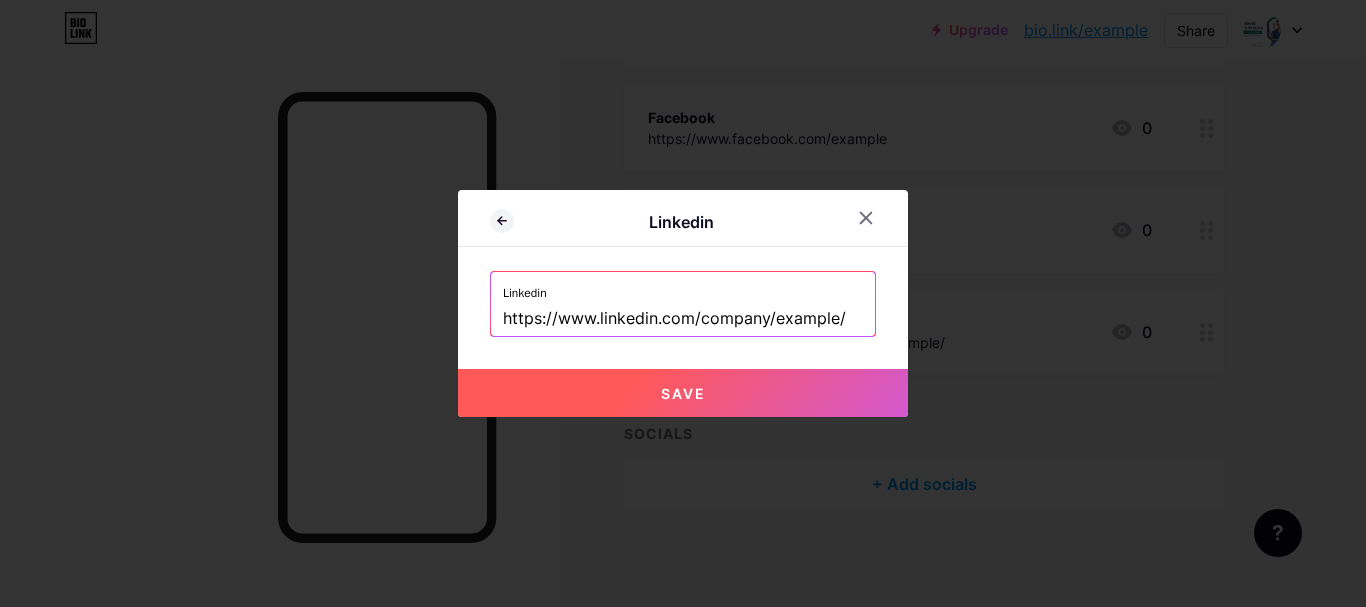 scroll, scrollTop: 0, scrollLeft: 109, axis: horizontal 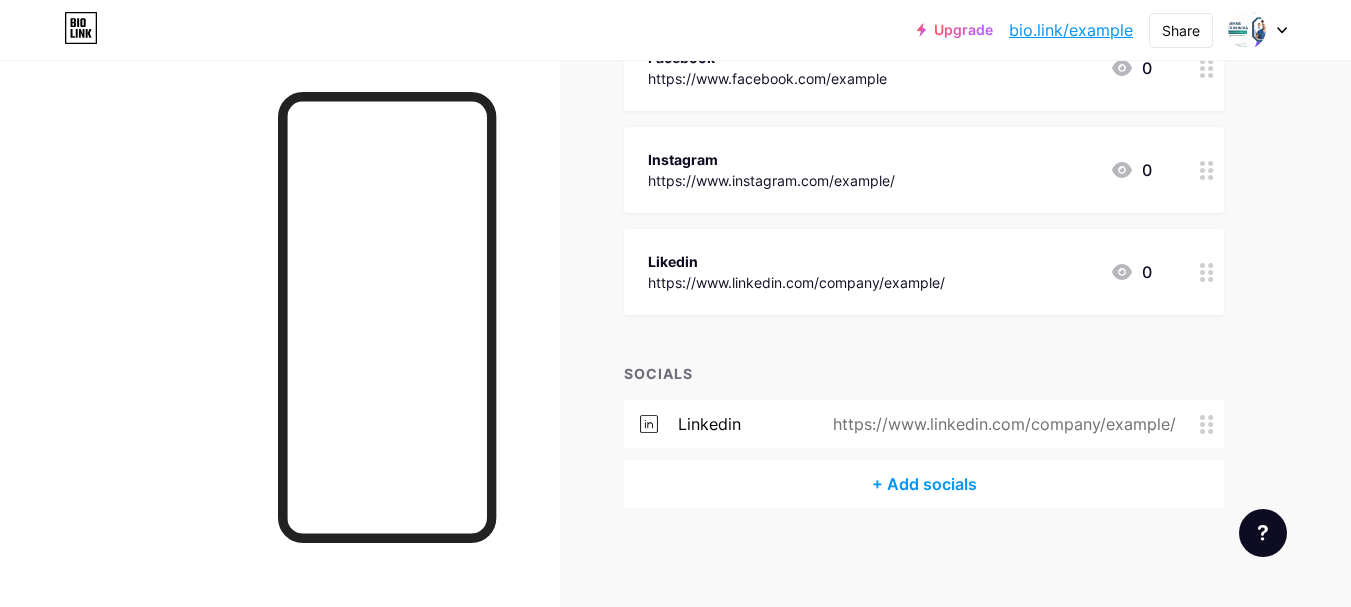 click on "+ Add socials" at bounding box center (924, 484) 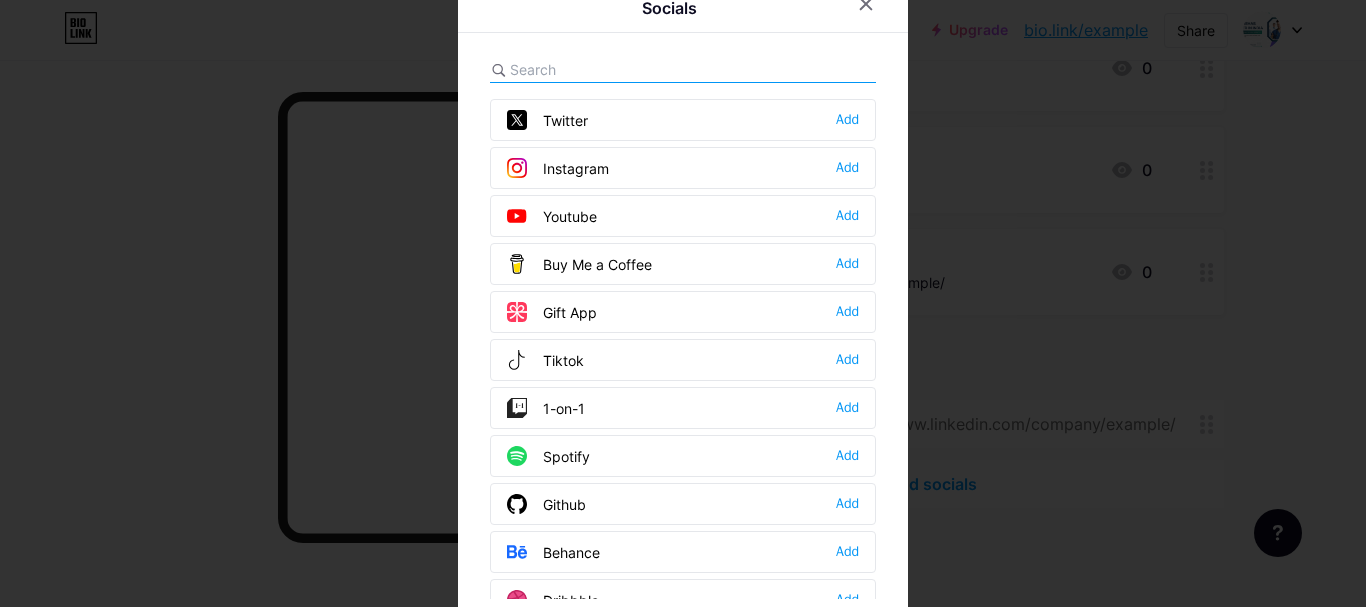 scroll, scrollTop: 0, scrollLeft: 0, axis: both 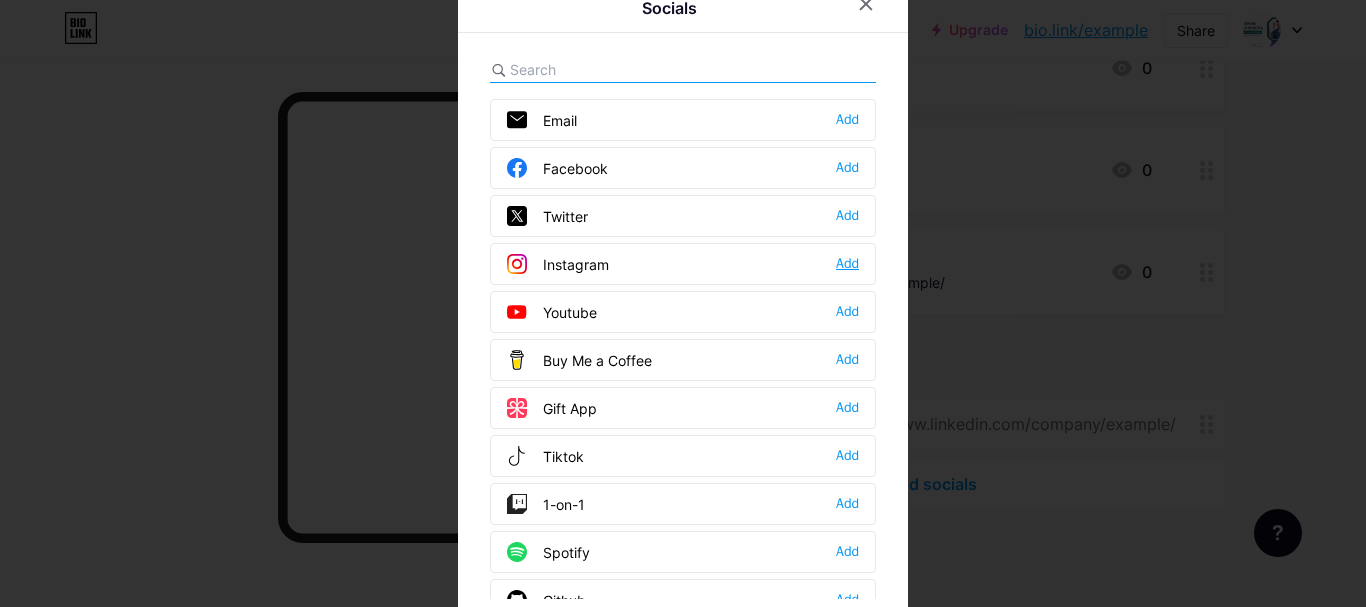 click on "Add" at bounding box center [847, 264] 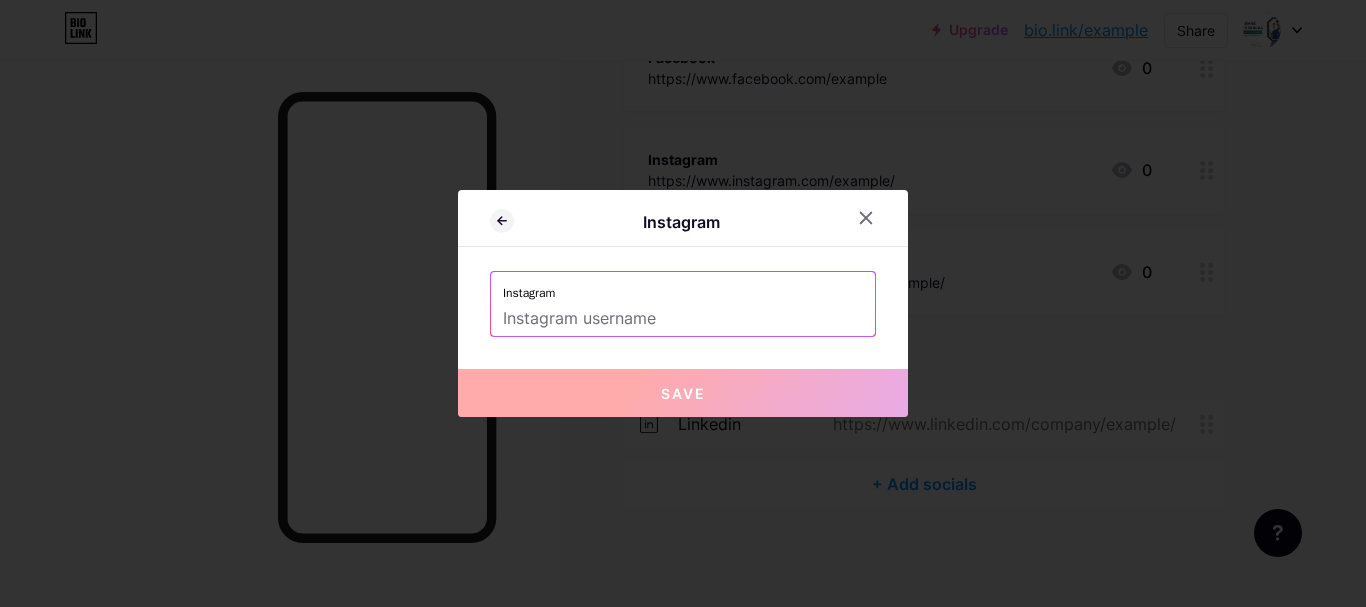 click at bounding box center [683, 319] 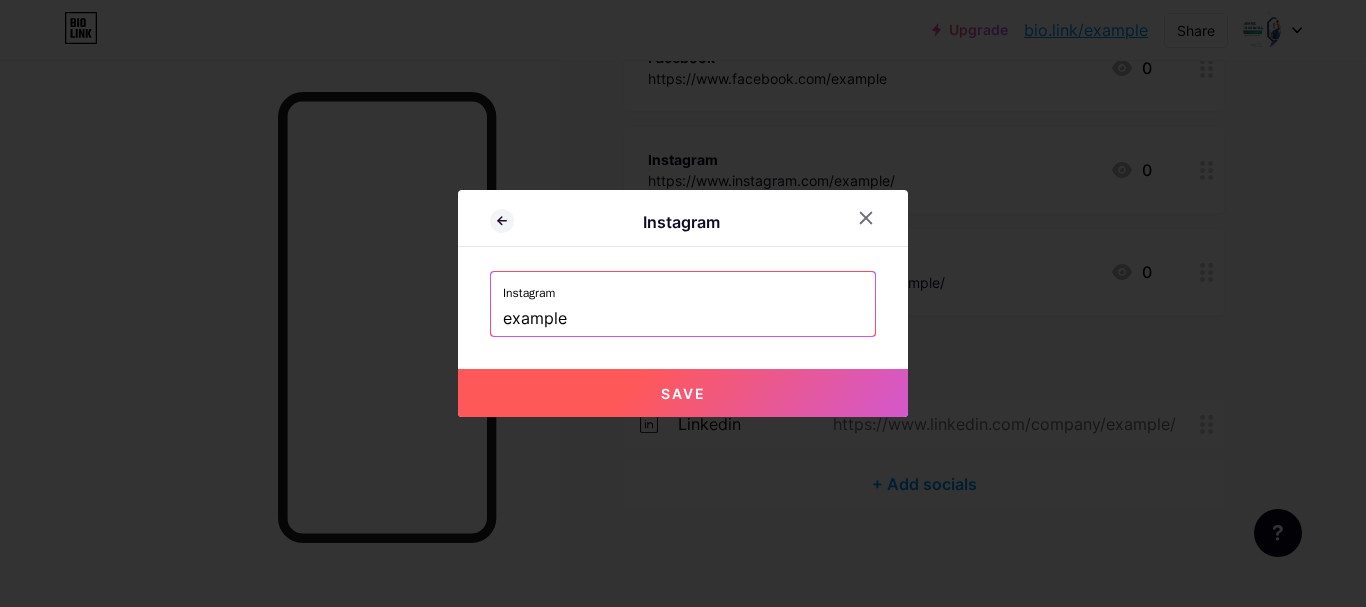 click on "Save" at bounding box center [683, 393] 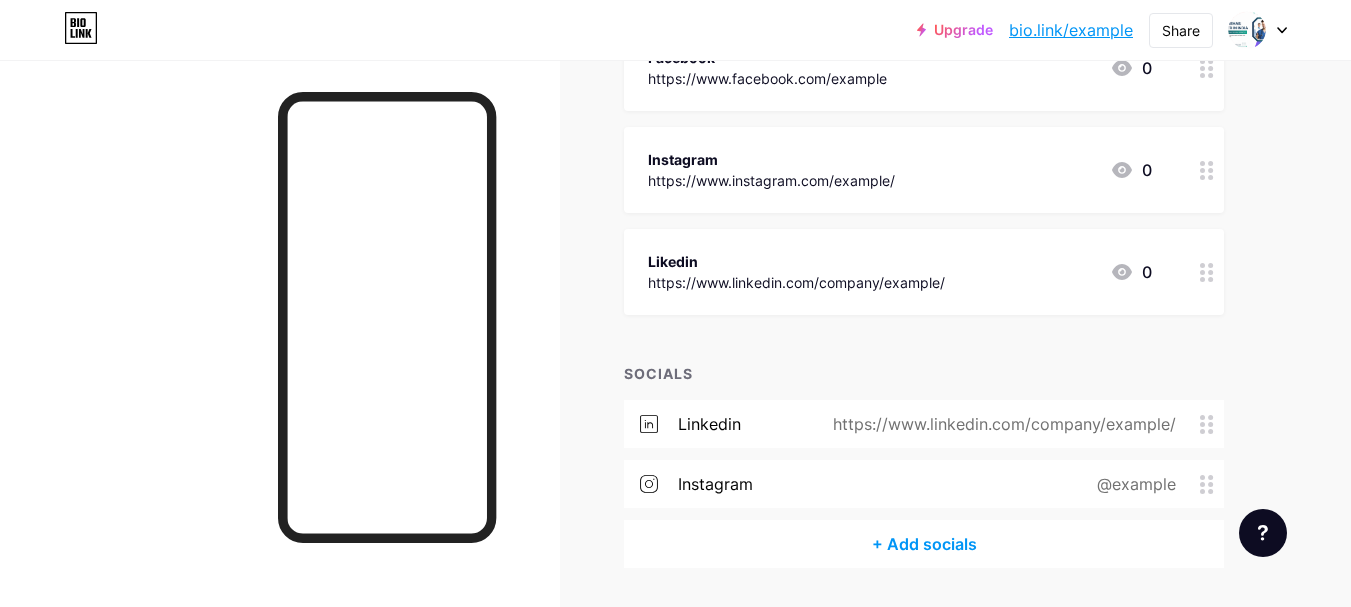 click on "+ Add socials" at bounding box center [924, 544] 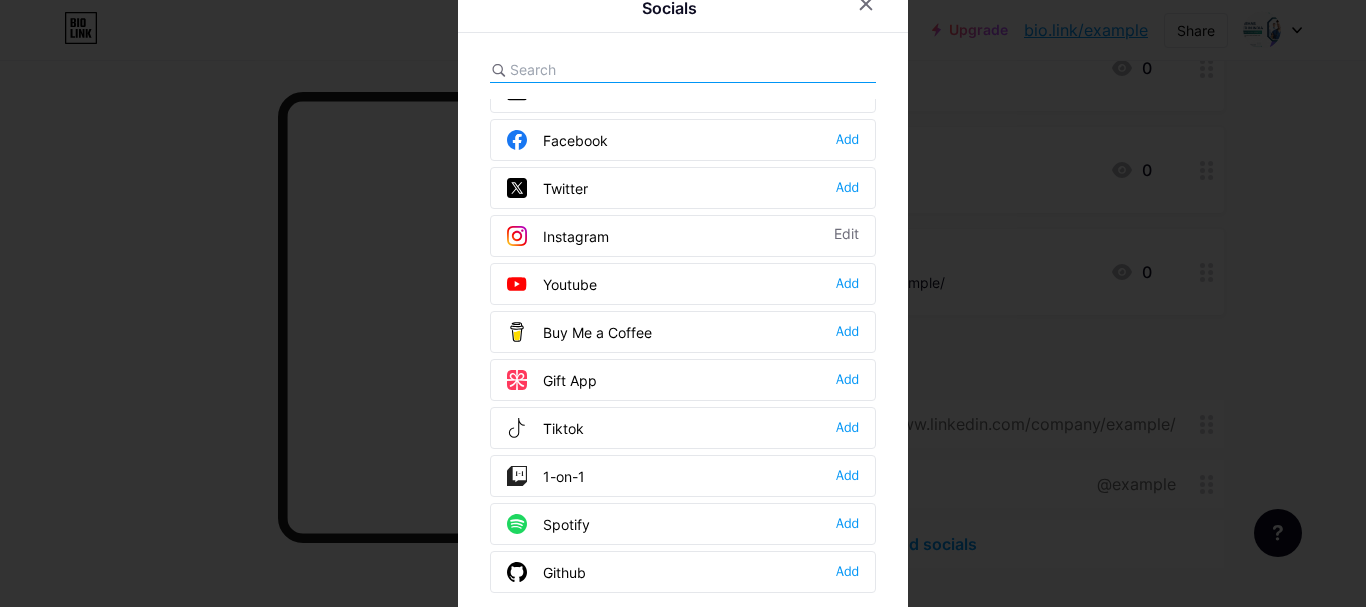 scroll, scrollTop: 0, scrollLeft: 0, axis: both 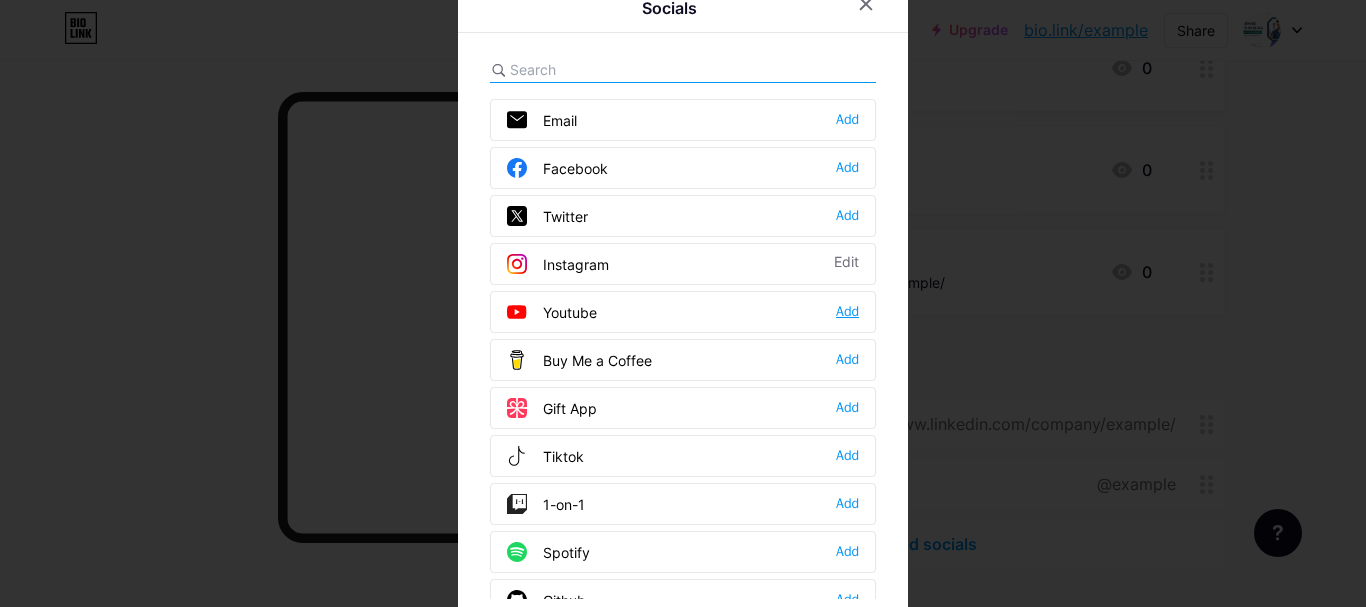 click on "Add" at bounding box center [847, 312] 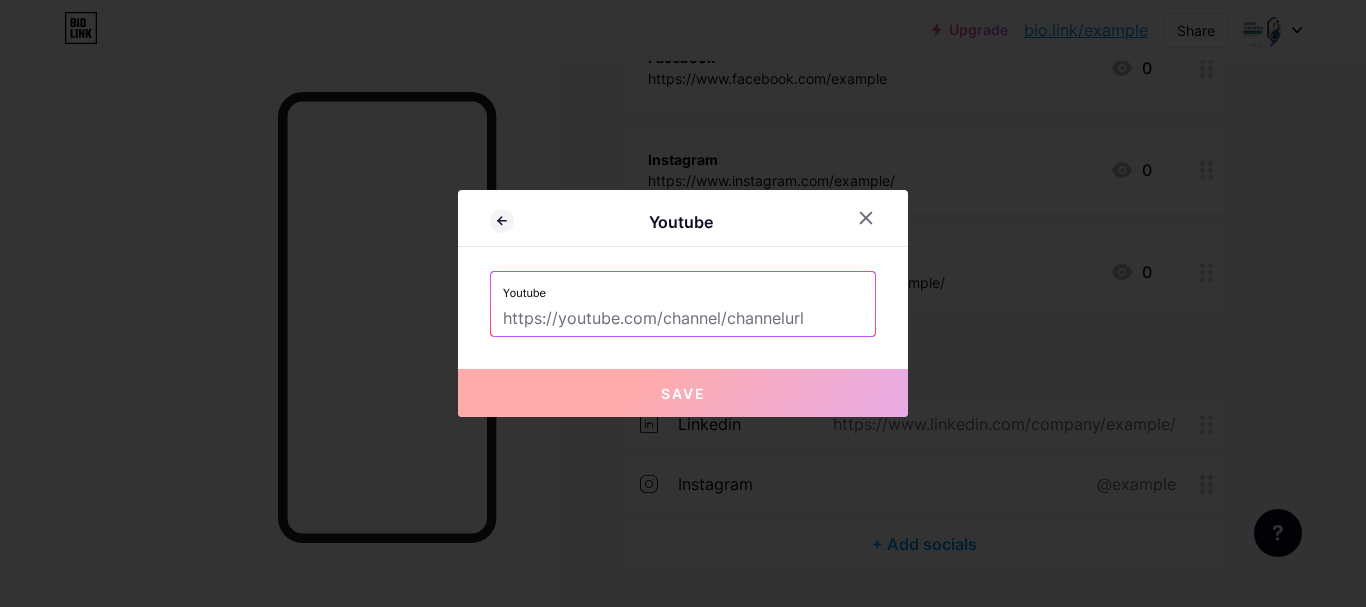 click at bounding box center (683, 319) 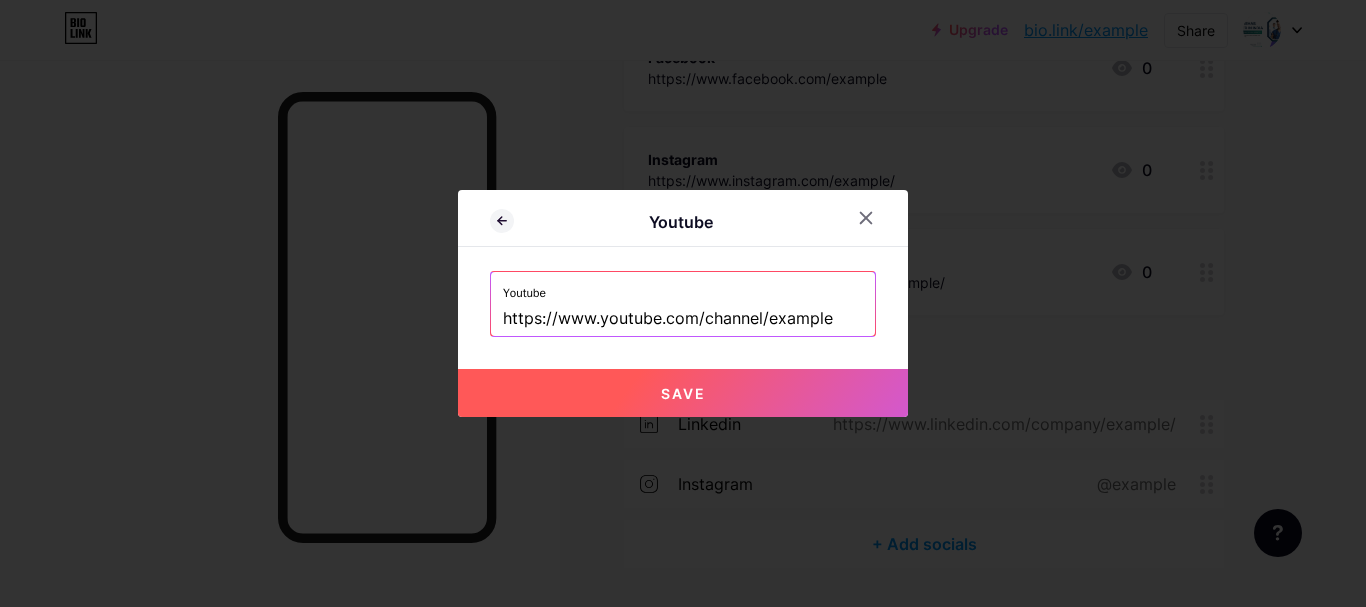 scroll, scrollTop: 0, scrollLeft: 138, axis: horizontal 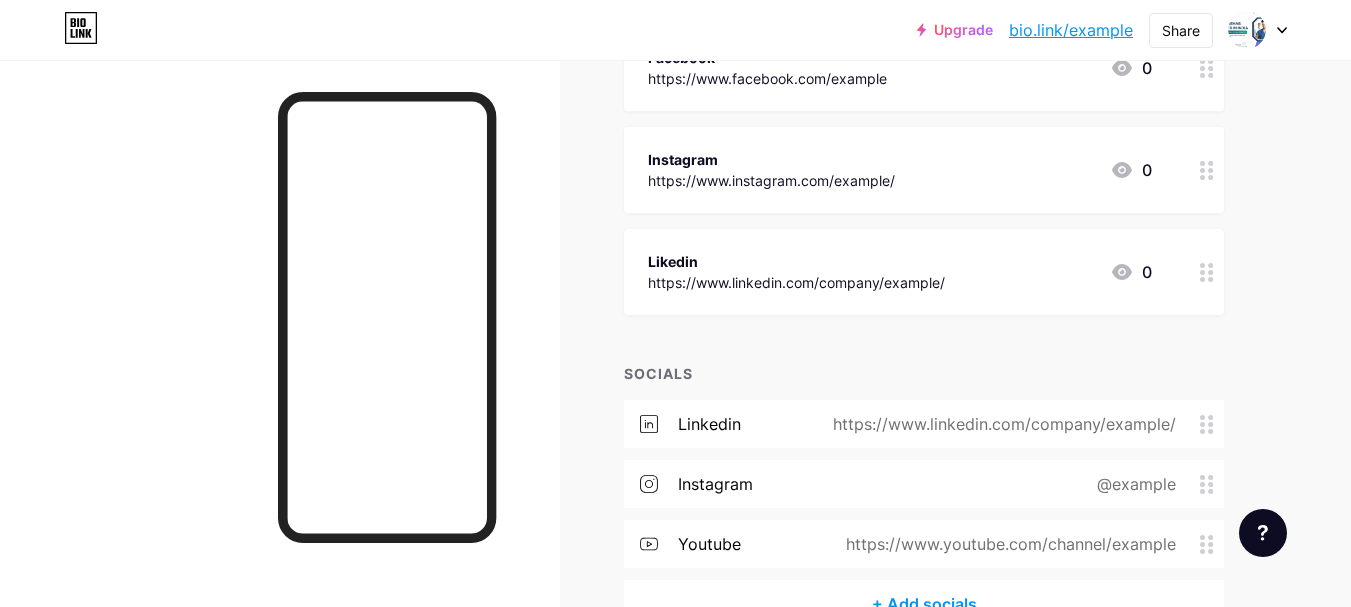 click on "Links
Posts
Design
Subscribers
NEW
Stats
Settings       + ADD LINK     + ADD EMBED
+ Add header
Best Mental Health Rehab Centres & Treatment in India
Best Mental Health Rehab Centres & Treatment in India
https://example.com/mental-health-rehabilitation-centre
0
Website
https://example.com/
0
Website
https://example.com/
0
Facebook
https://www.facebook.com/example
0
Instagram
https://www.instagram.com/example/
0
Likedin
https://www.linkedin.com/company/example/
0" at bounding box center [654, 104] 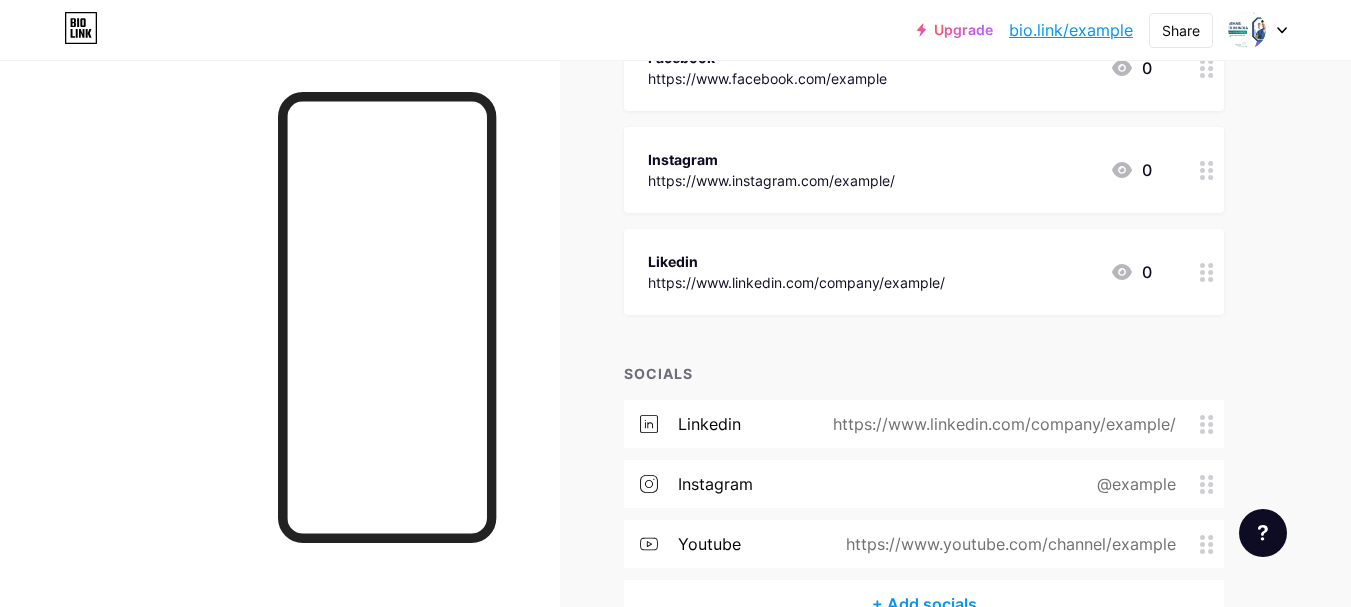 click on "+ Add socials" at bounding box center [924, 604] 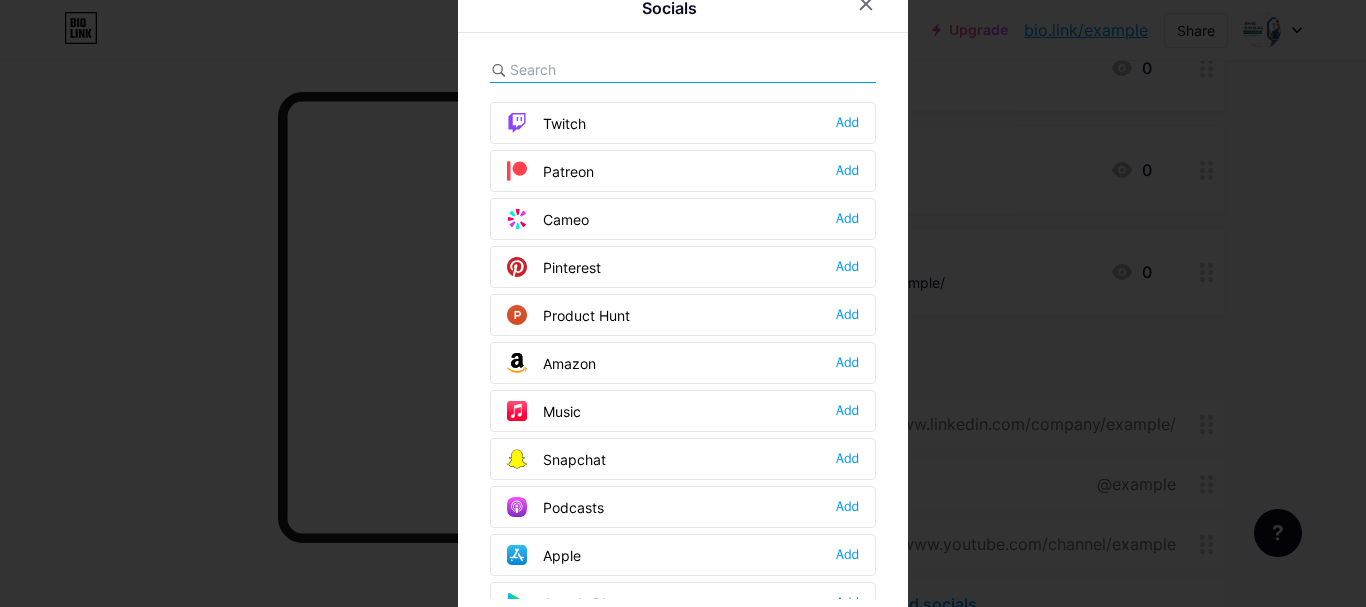 scroll, scrollTop: 804, scrollLeft: 0, axis: vertical 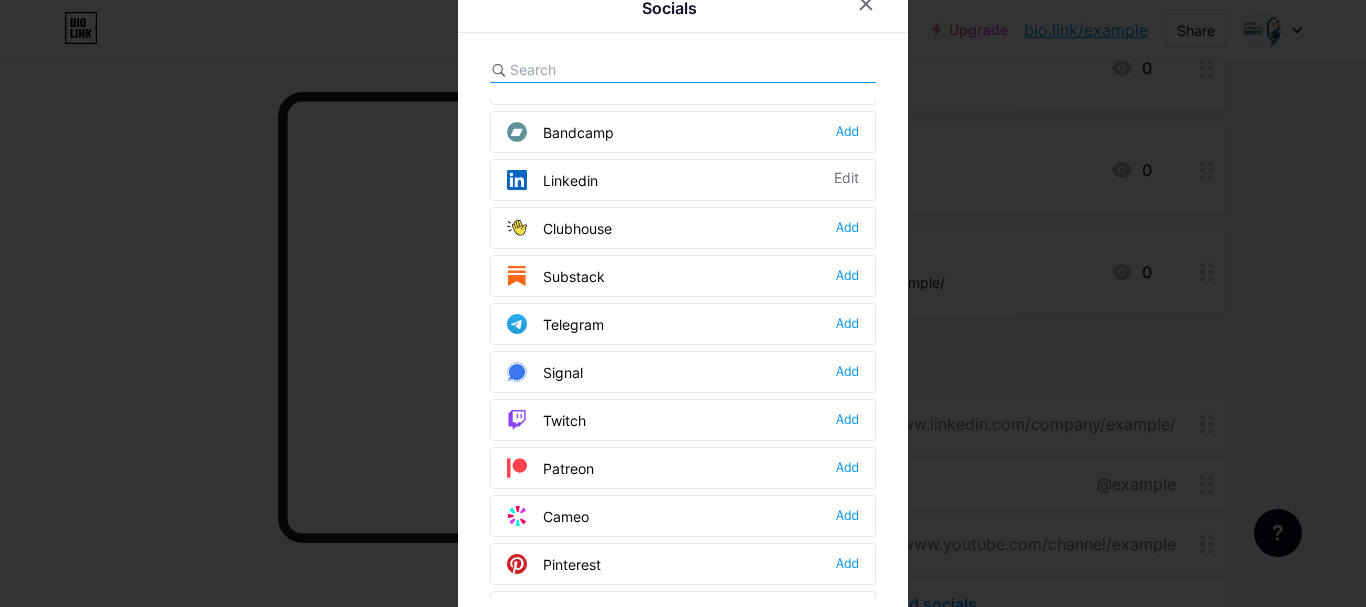 click at bounding box center [620, 69] 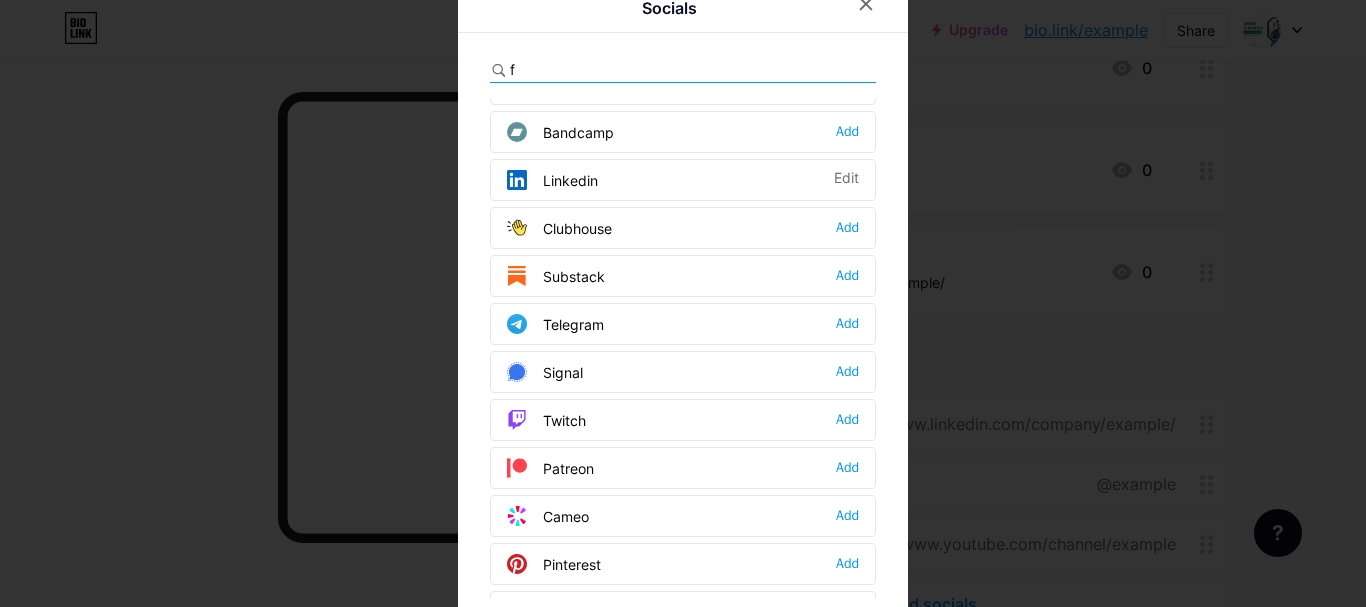 scroll, scrollTop: 0, scrollLeft: 0, axis: both 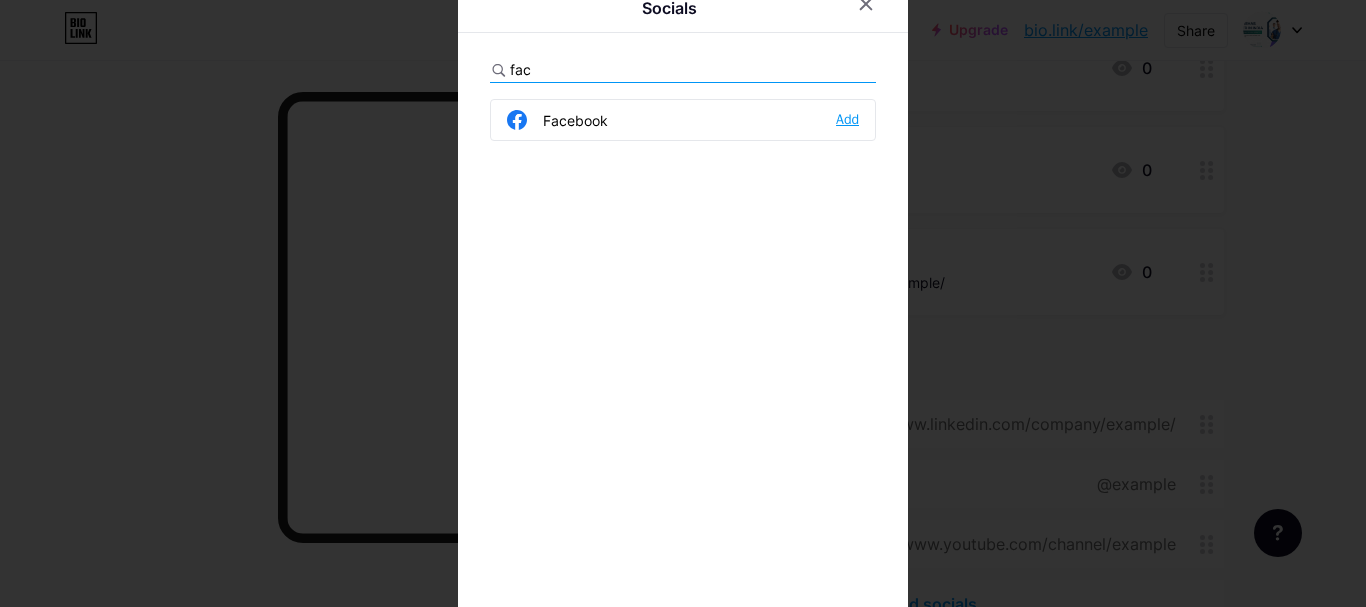 type on "fac" 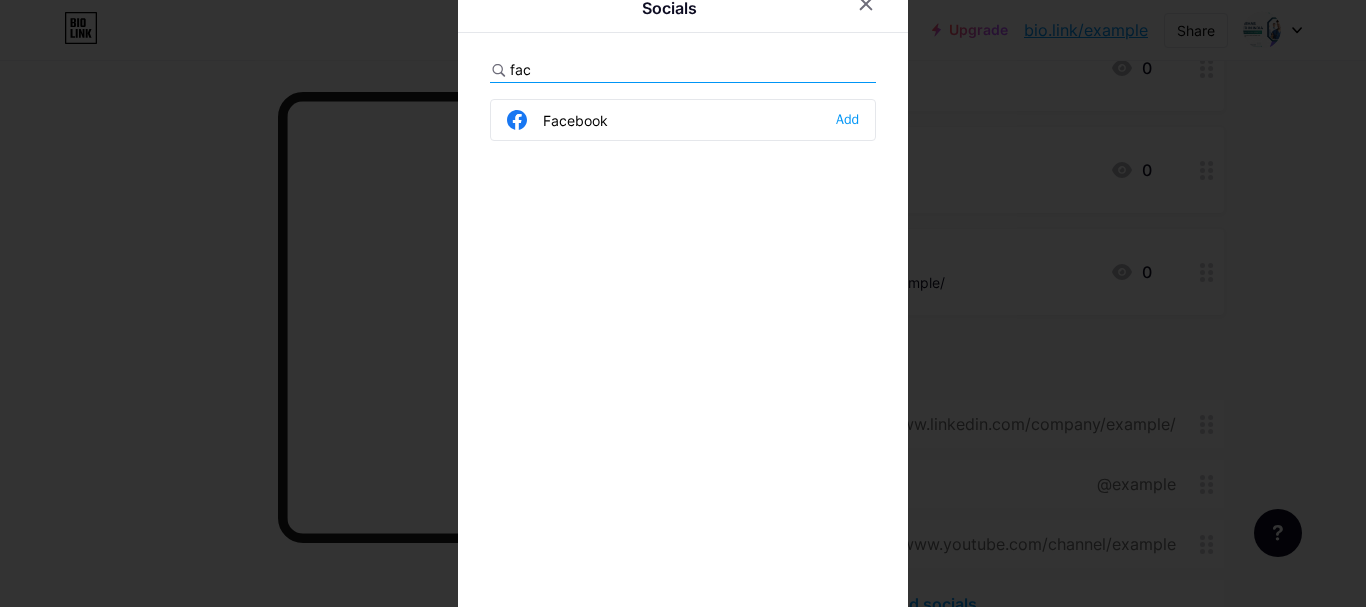 click on "Add" at bounding box center (847, 120) 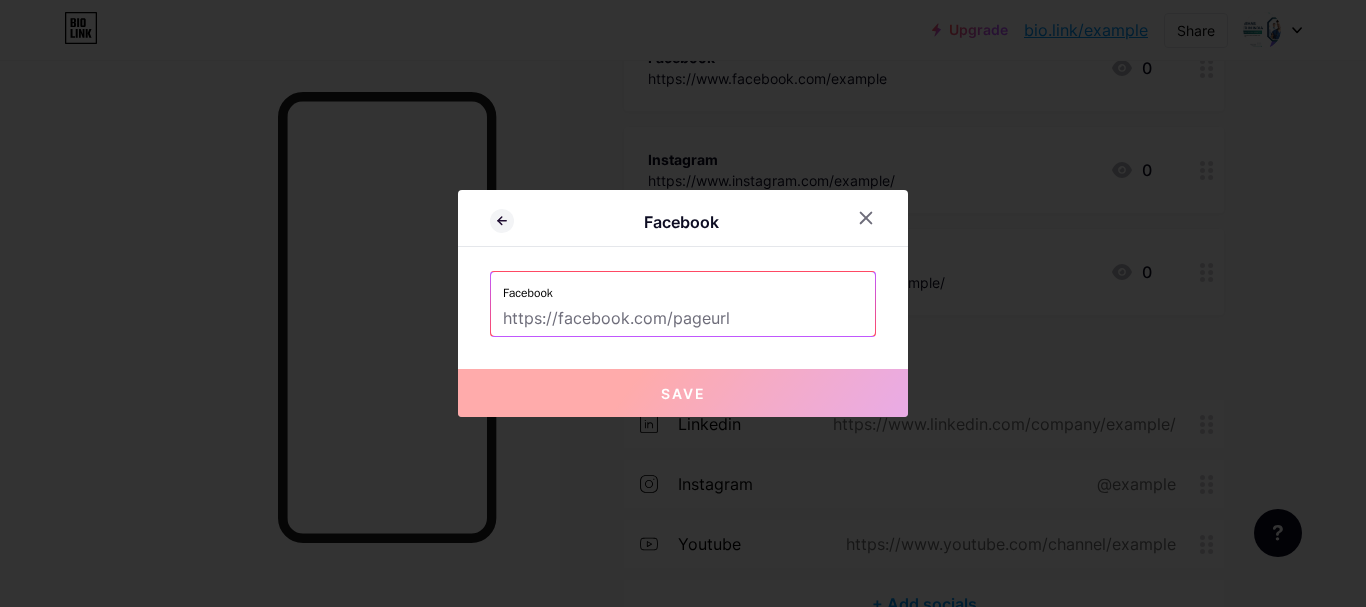 click at bounding box center (683, 319) 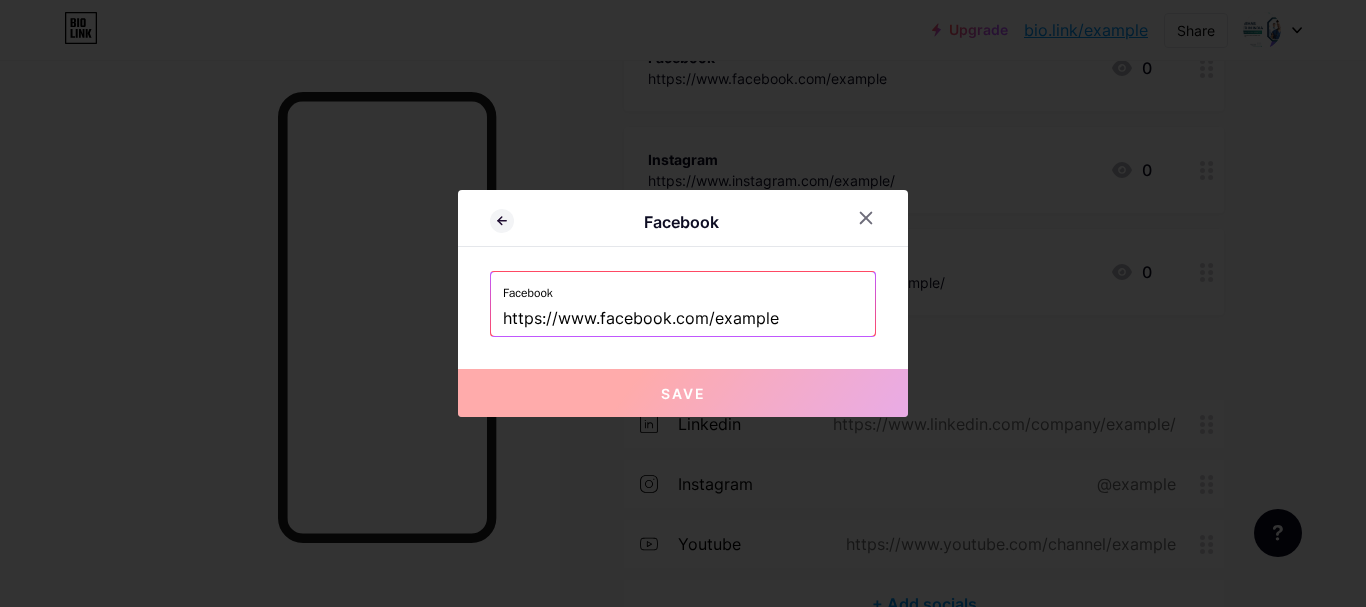 scroll, scrollTop: 0, scrollLeft: 65, axis: horizontal 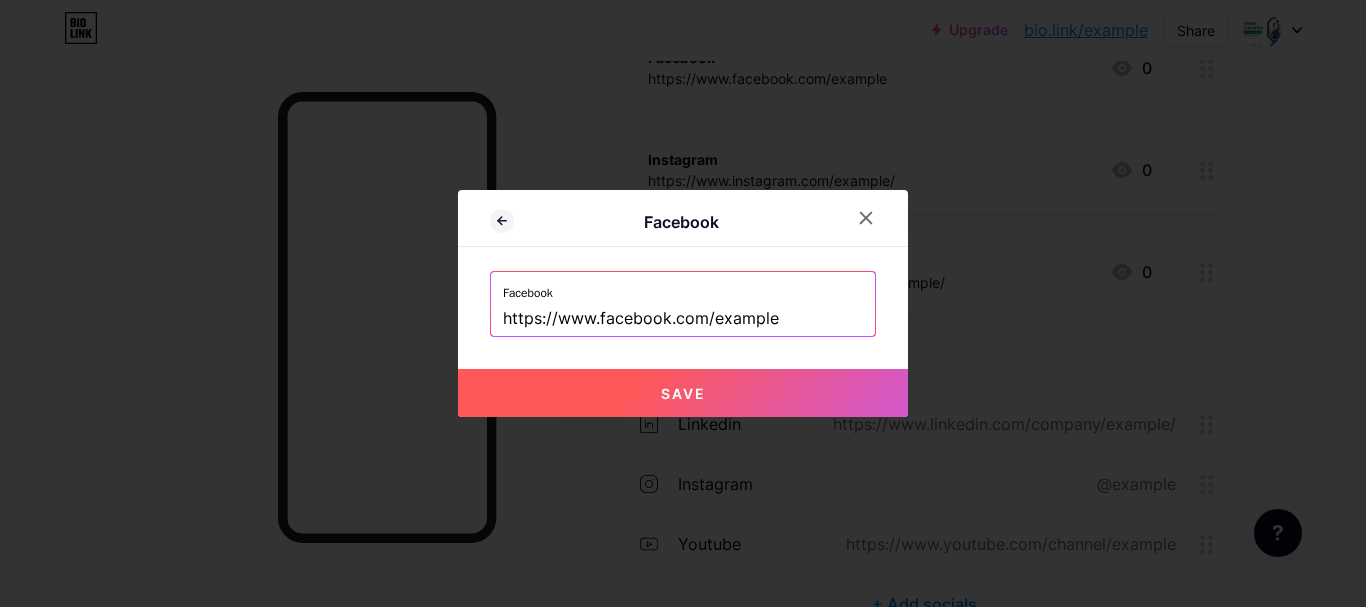 type on "https://www.facebook.com/example" 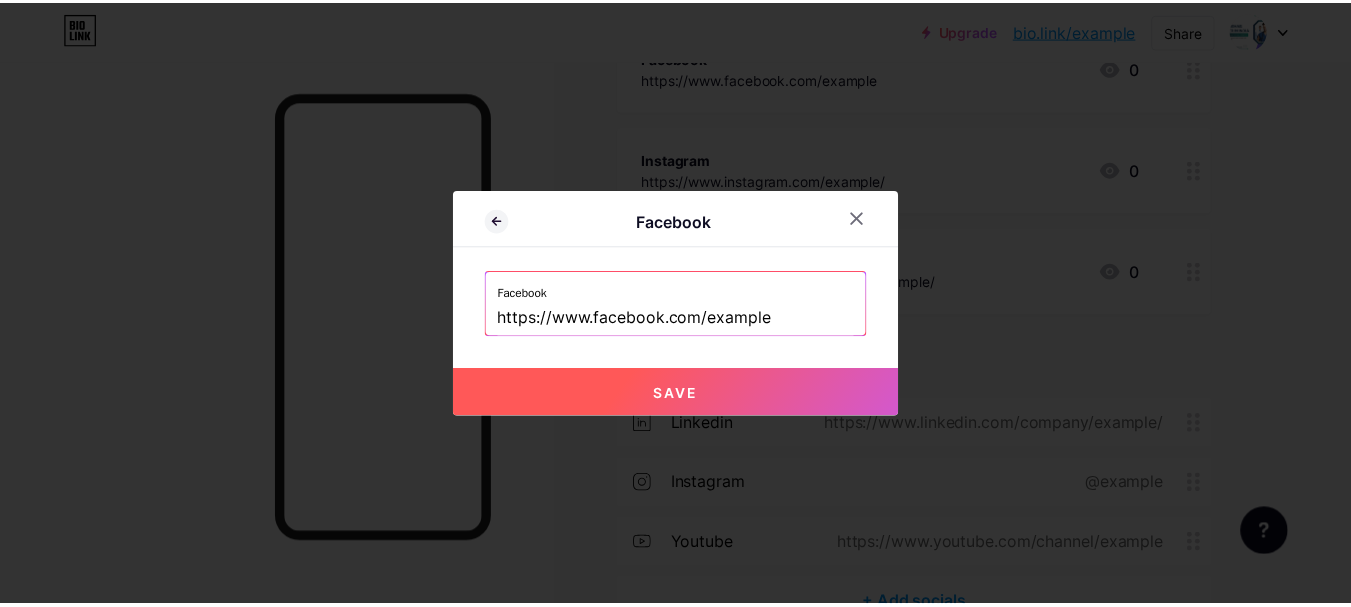 scroll, scrollTop: 0, scrollLeft: 0, axis: both 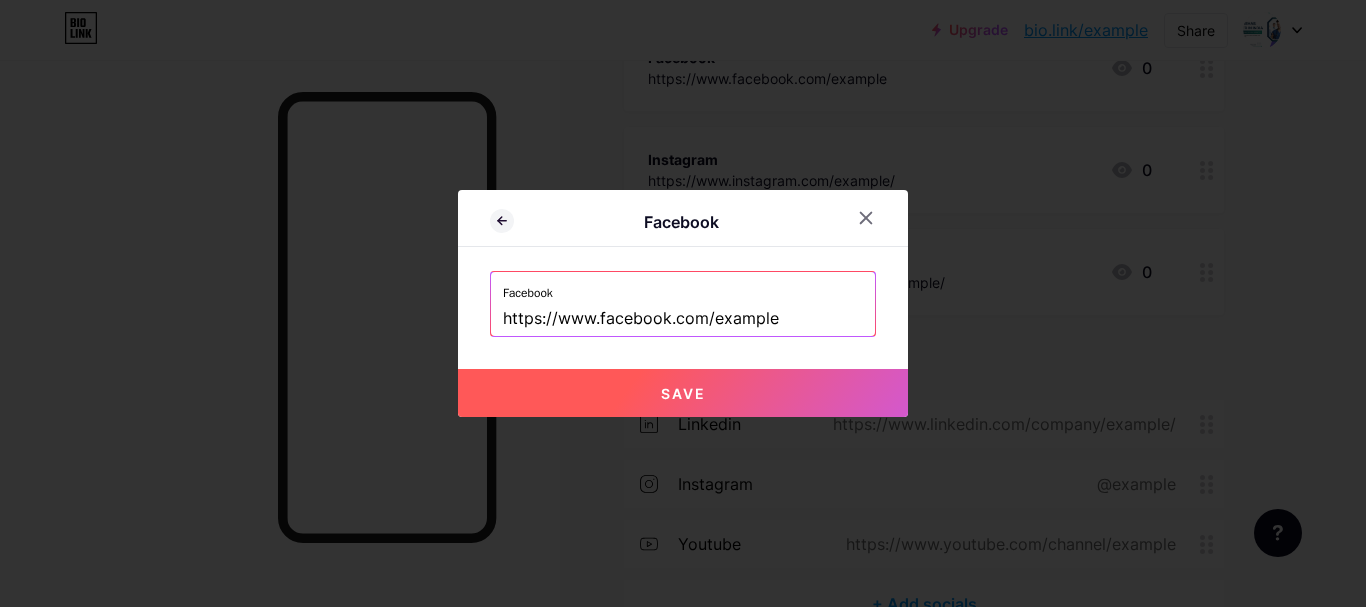 click on "Save" at bounding box center (683, 393) 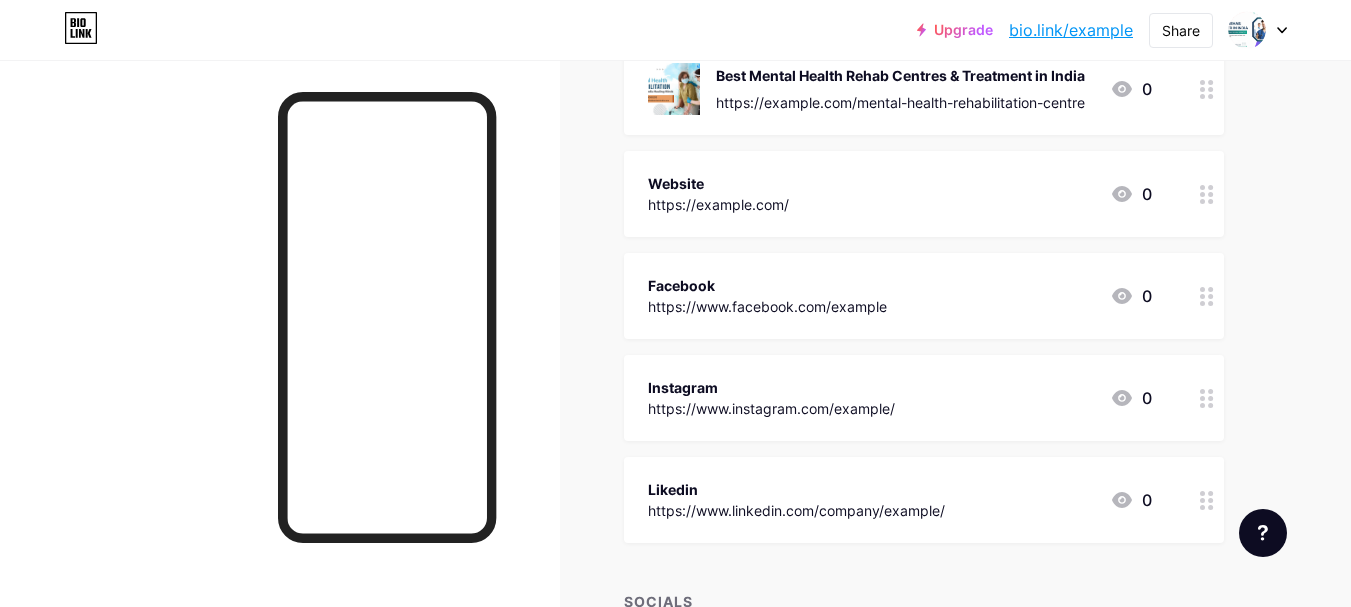 scroll, scrollTop: 360, scrollLeft: 0, axis: vertical 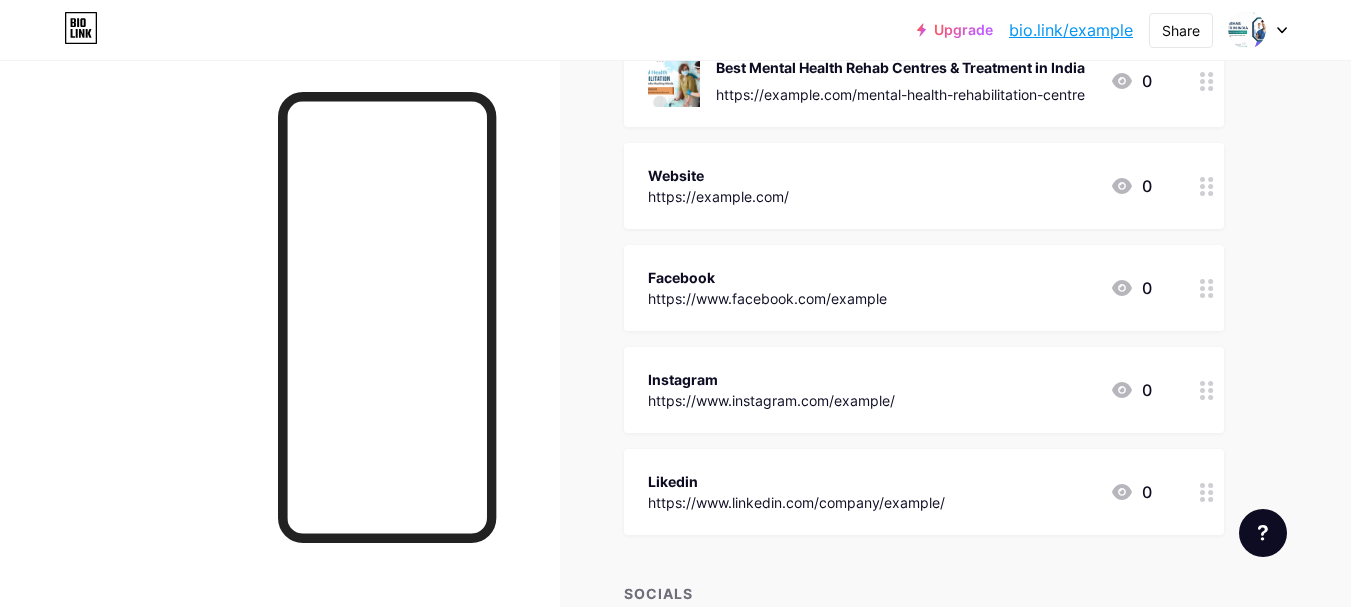 click on "Likedin" at bounding box center [796, 481] 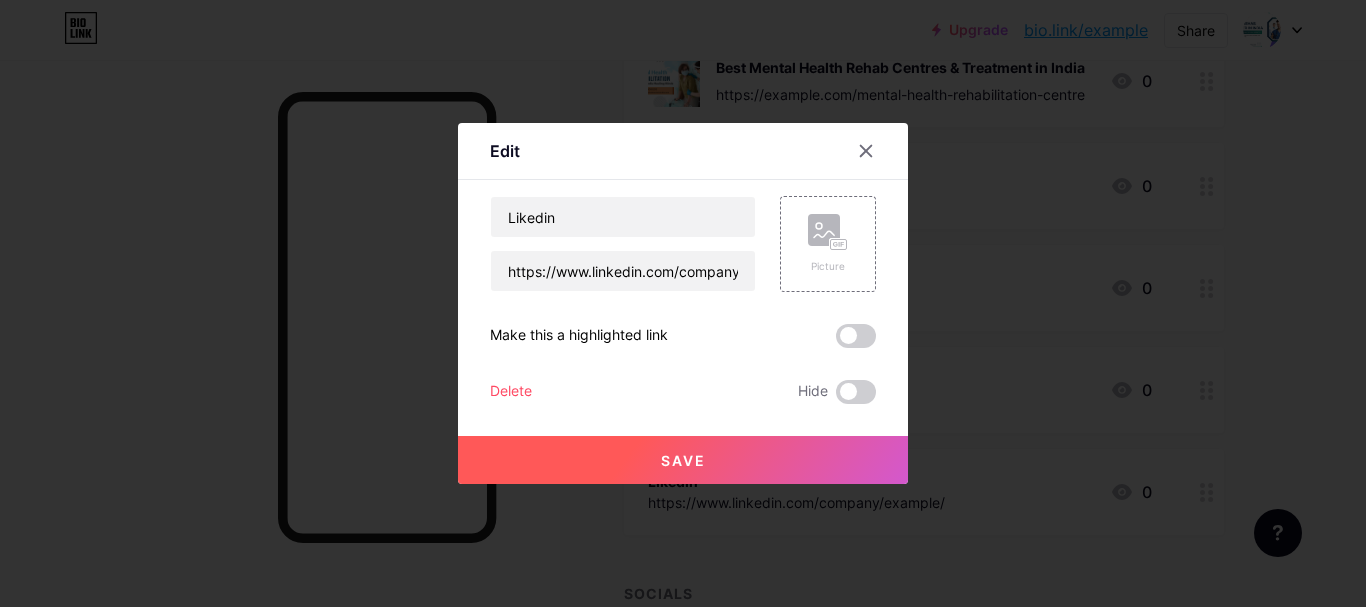click on "Delete" at bounding box center [511, 392] 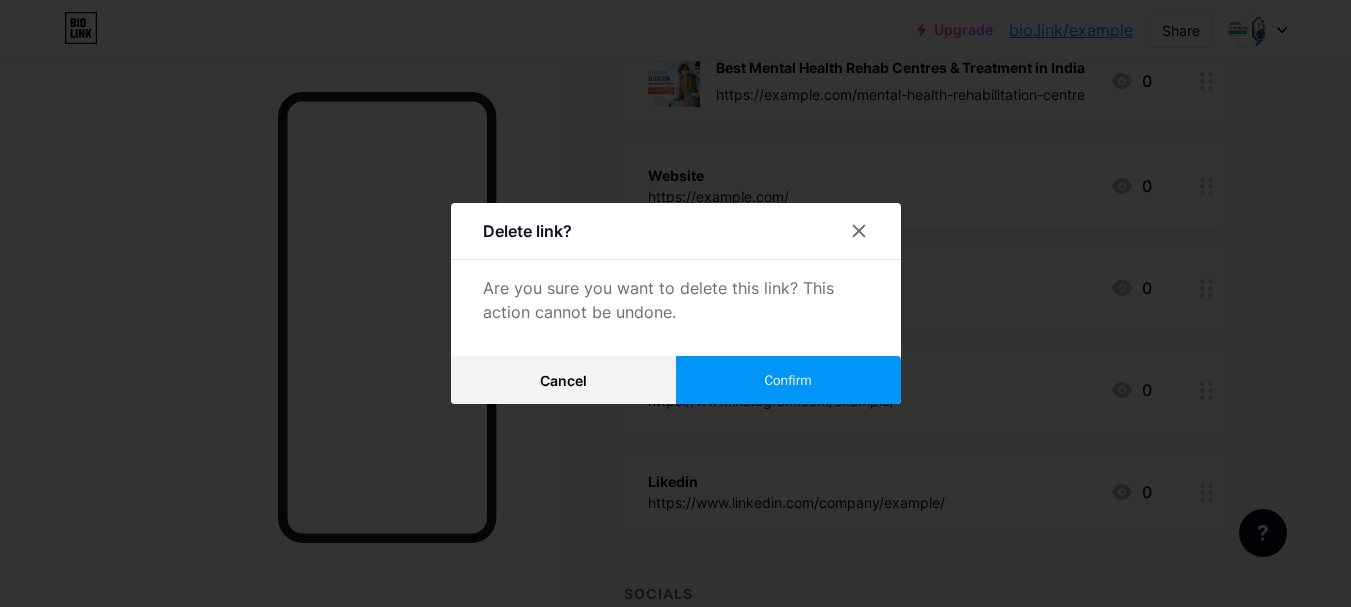 click on "Confirm" at bounding box center (787, 380) 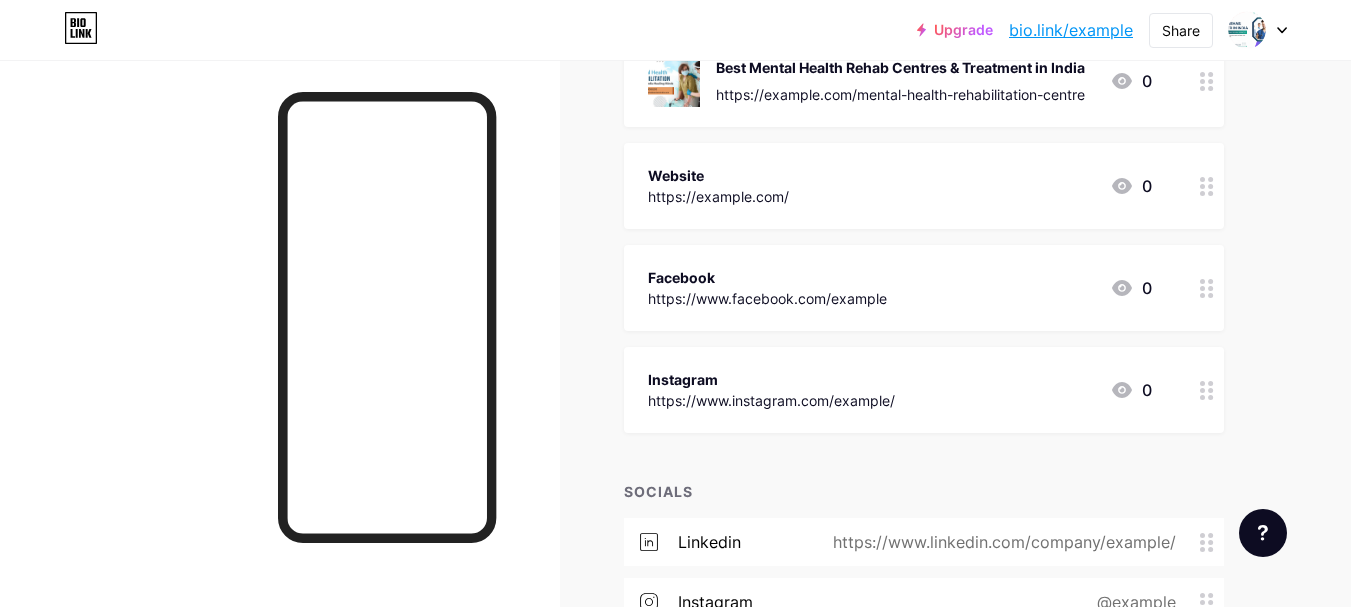 click on "https://www.instagram.com/example/" at bounding box center (771, 400) 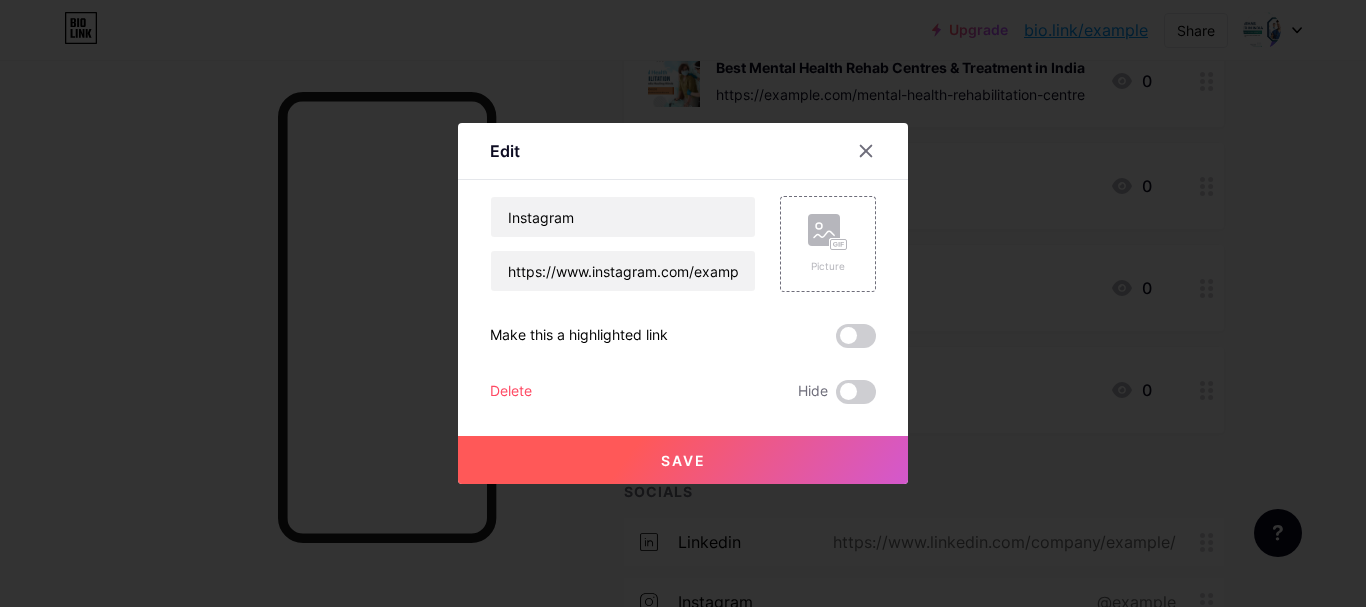 click on "Delete" at bounding box center (511, 392) 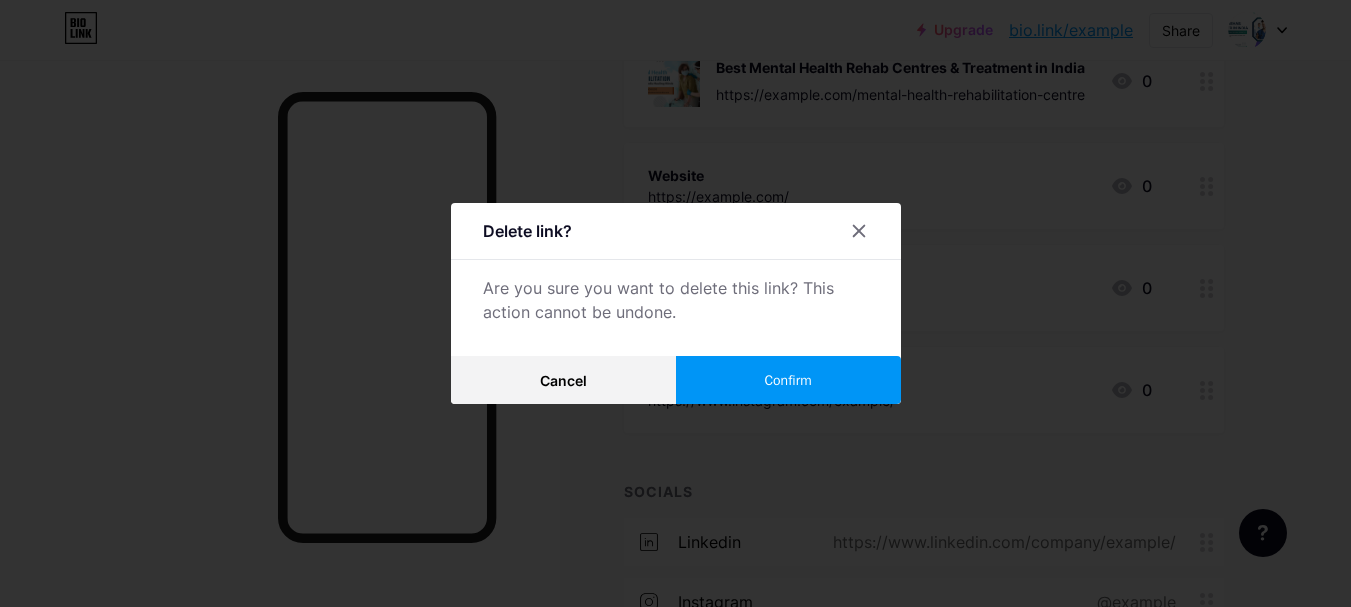 click on "Confirm" at bounding box center (787, 380) 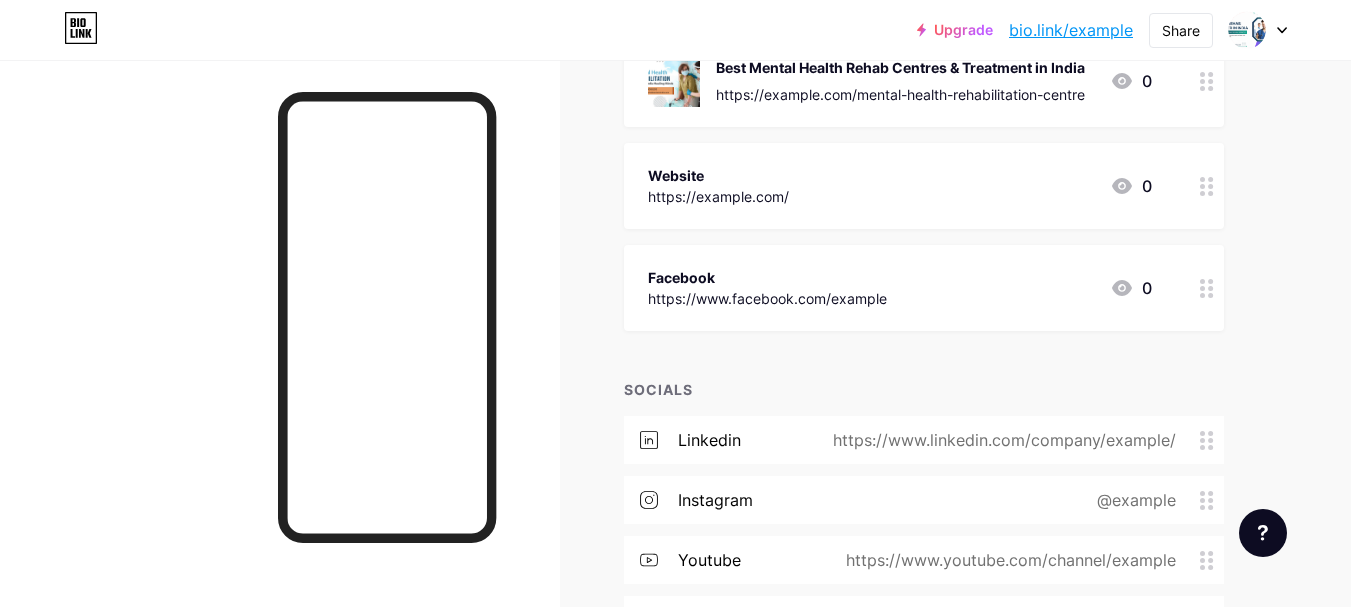 click on "https://www.facebook.com/example" at bounding box center [767, 298] 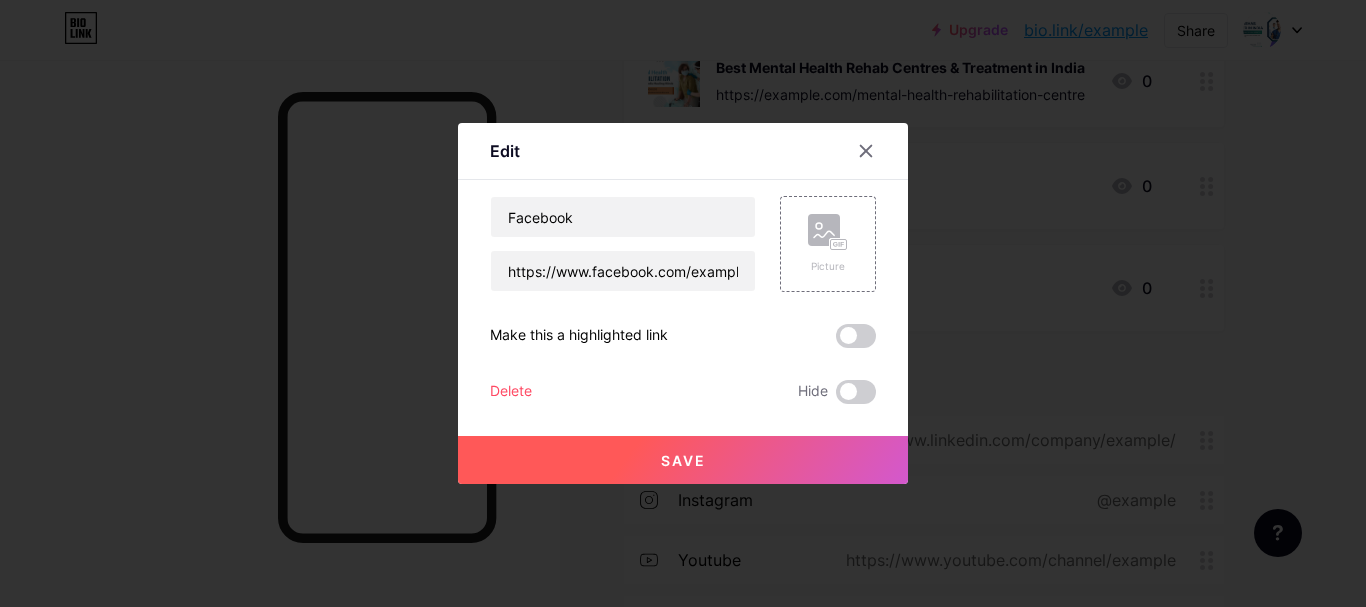 click on "Delete" at bounding box center [511, 392] 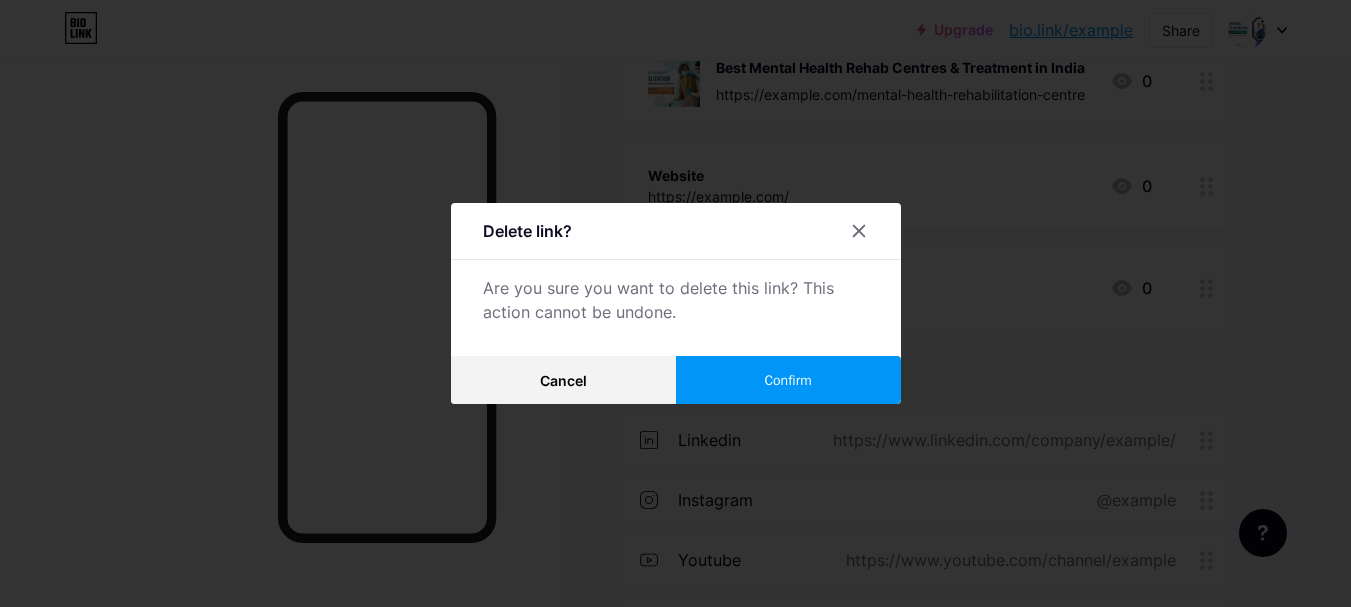 click on "Confirm" at bounding box center [787, 380] 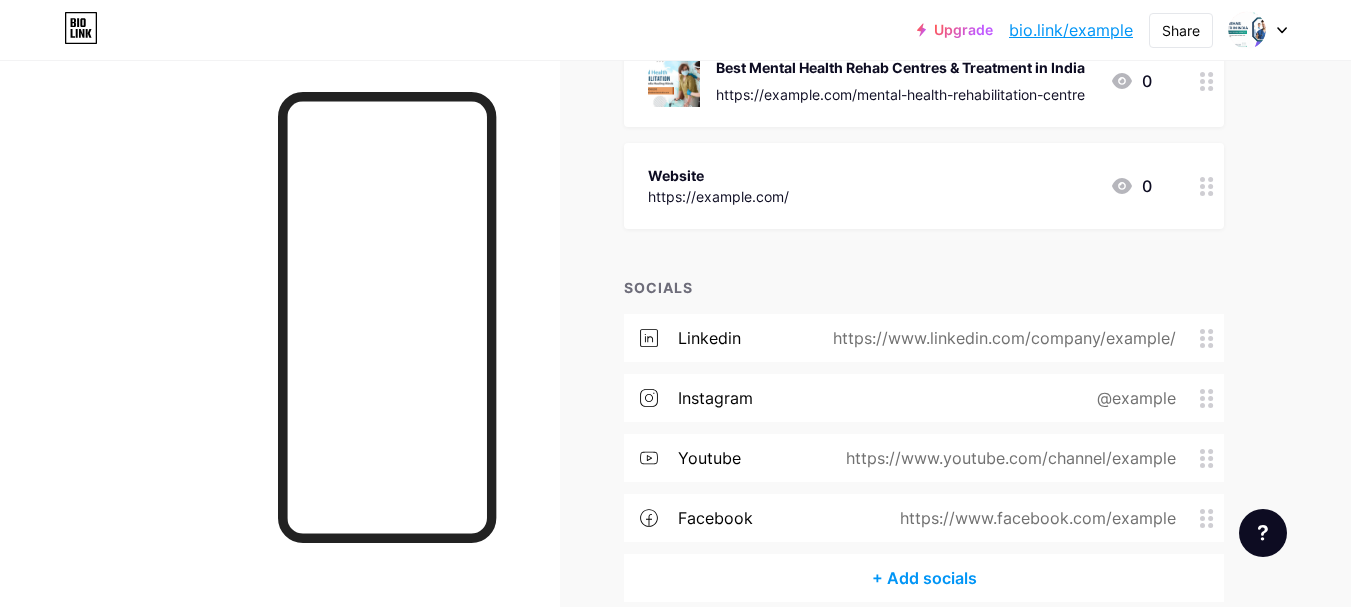 click on "https://example.com/" at bounding box center [718, 196] 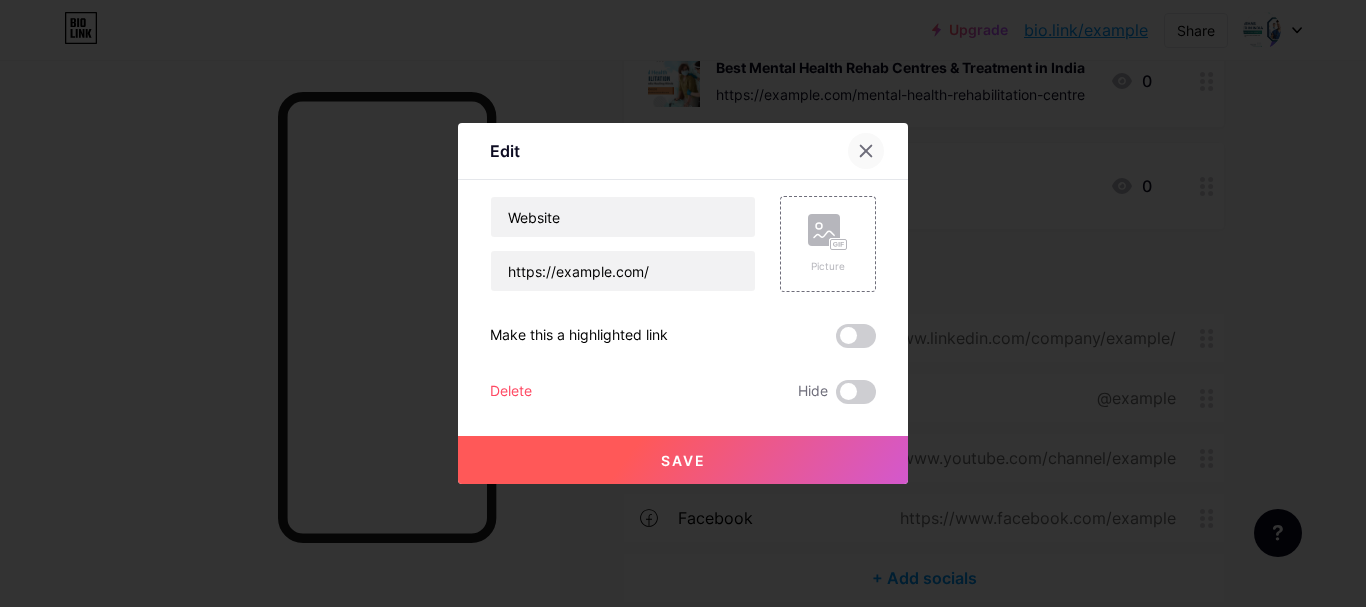 click 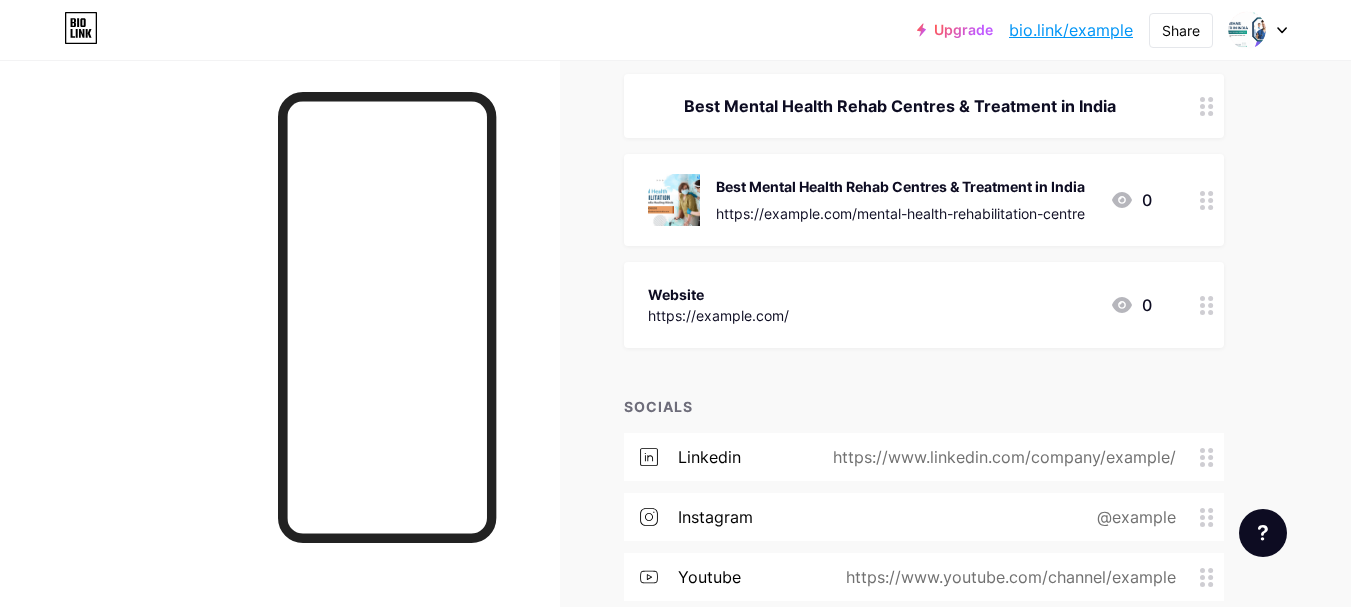 scroll, scrollTop: 60, scrollLeft: 0, axis: vertical 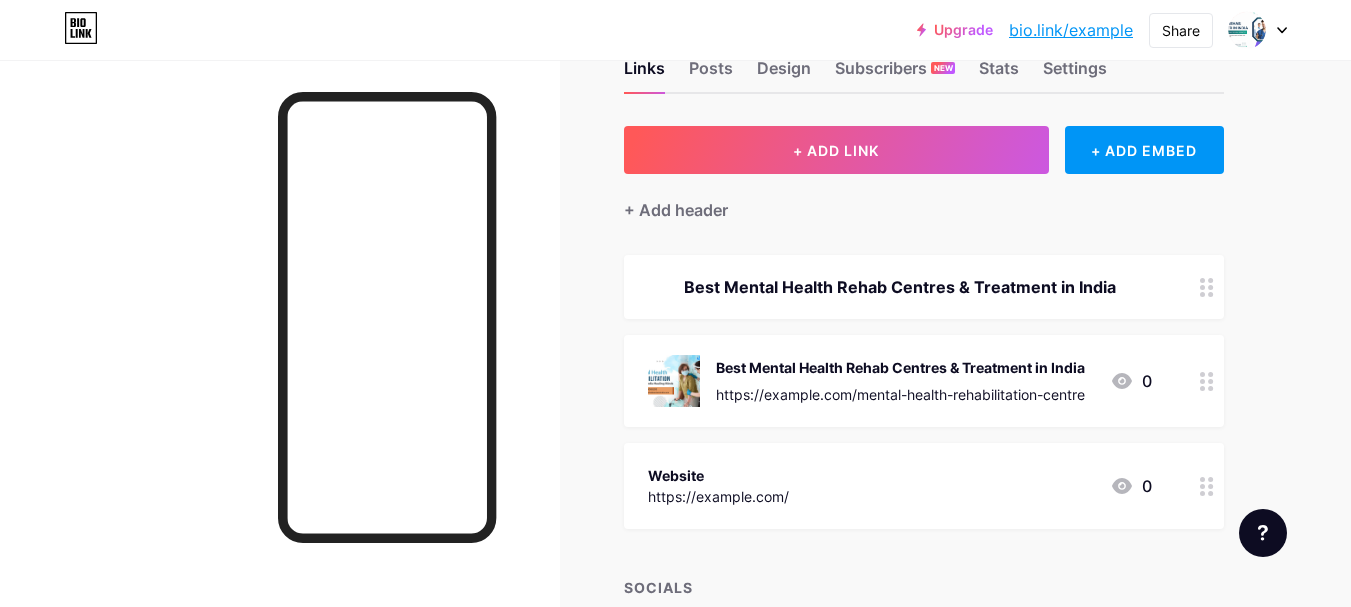 click on "Best Mental Health Rehab Centres & Treatment in India" at bounding box center [900, 367] 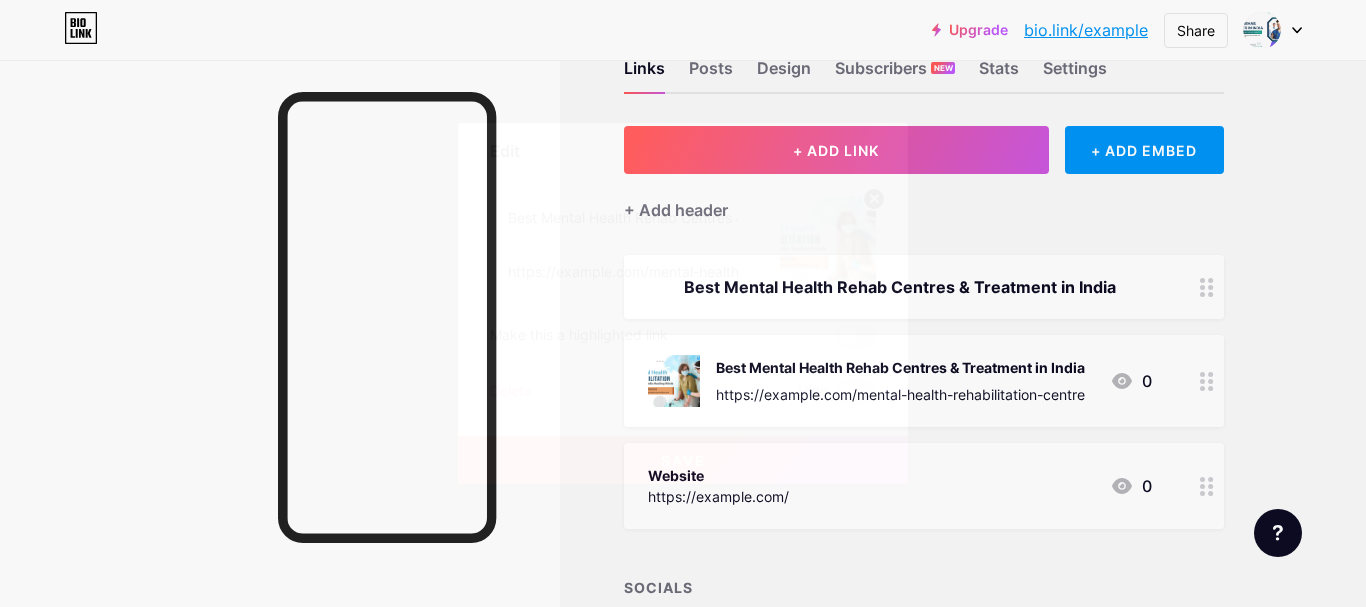 click 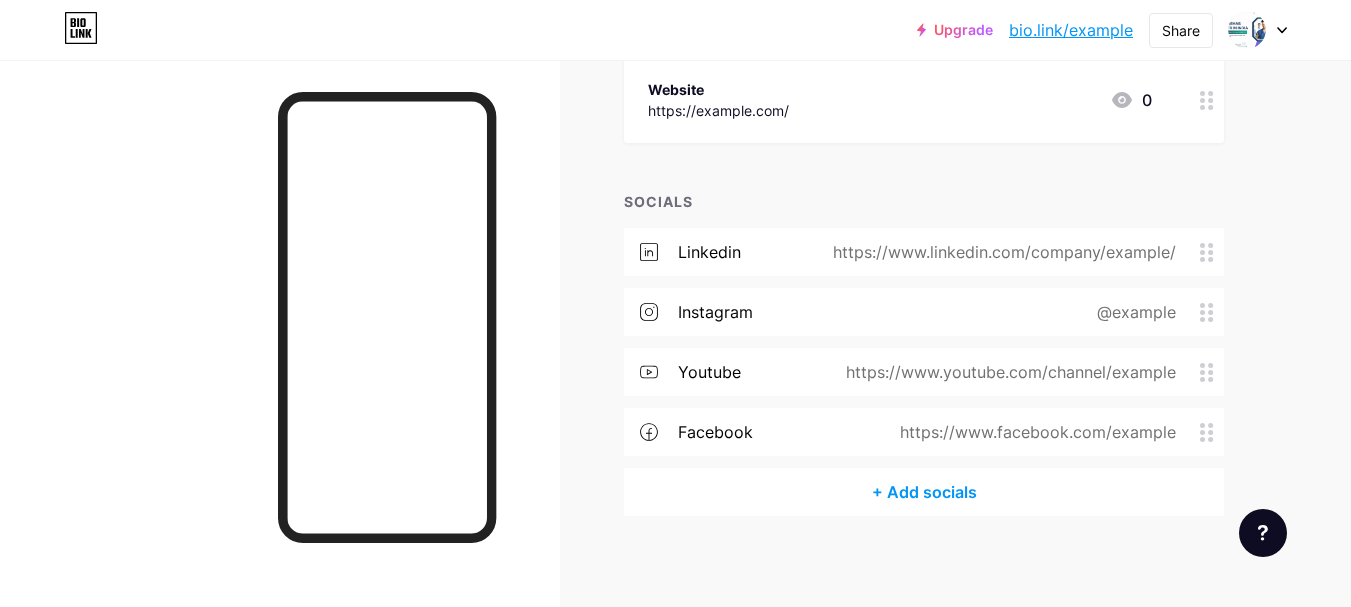 scroll, scrollTop: 454, scrollLeft: 0, axis: vertical 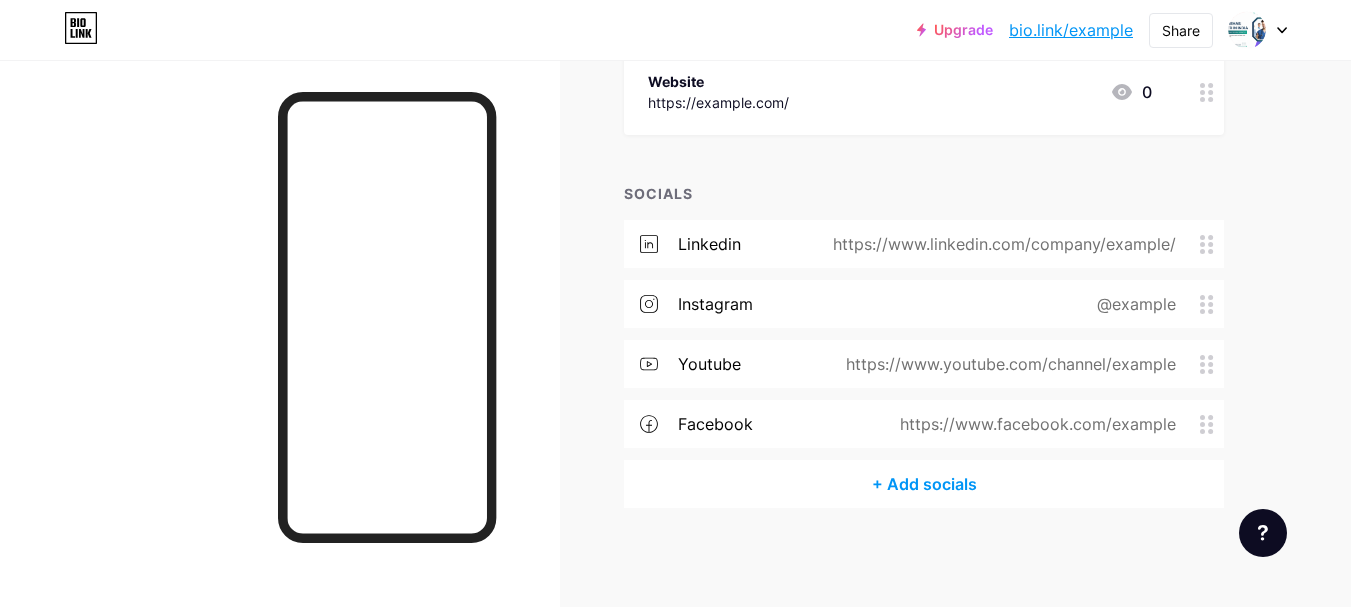 click on "+ Add socials" at bounding box center [924, 484] 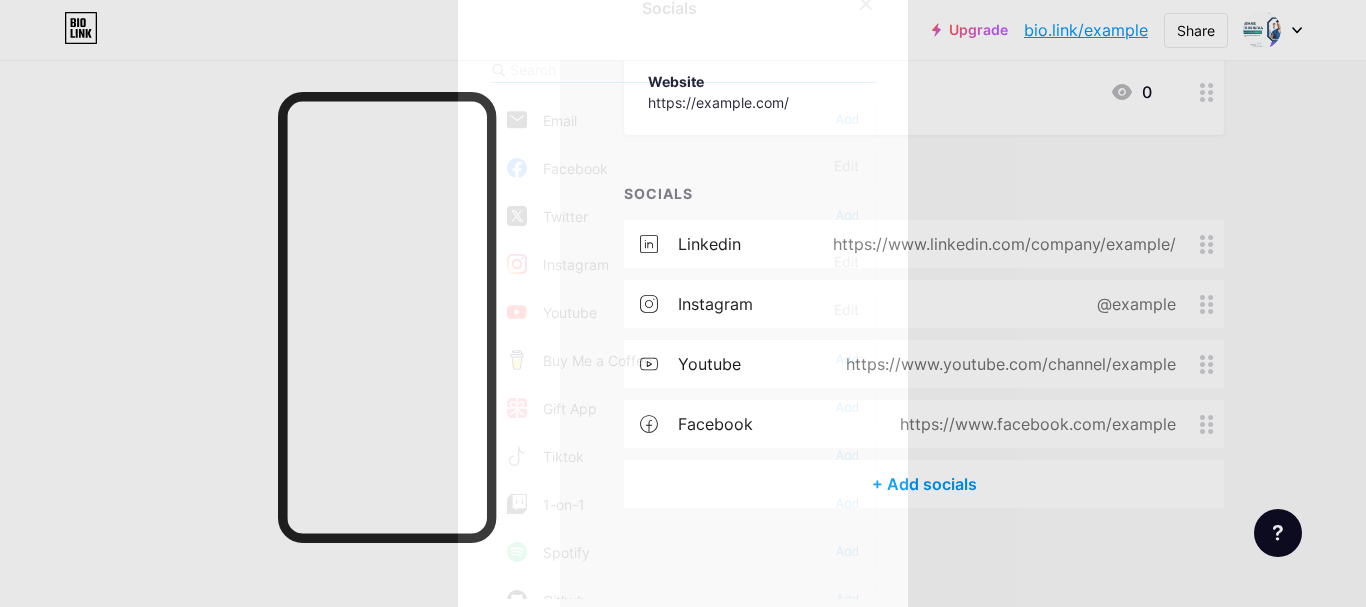 click at bounding box center [620, 69] 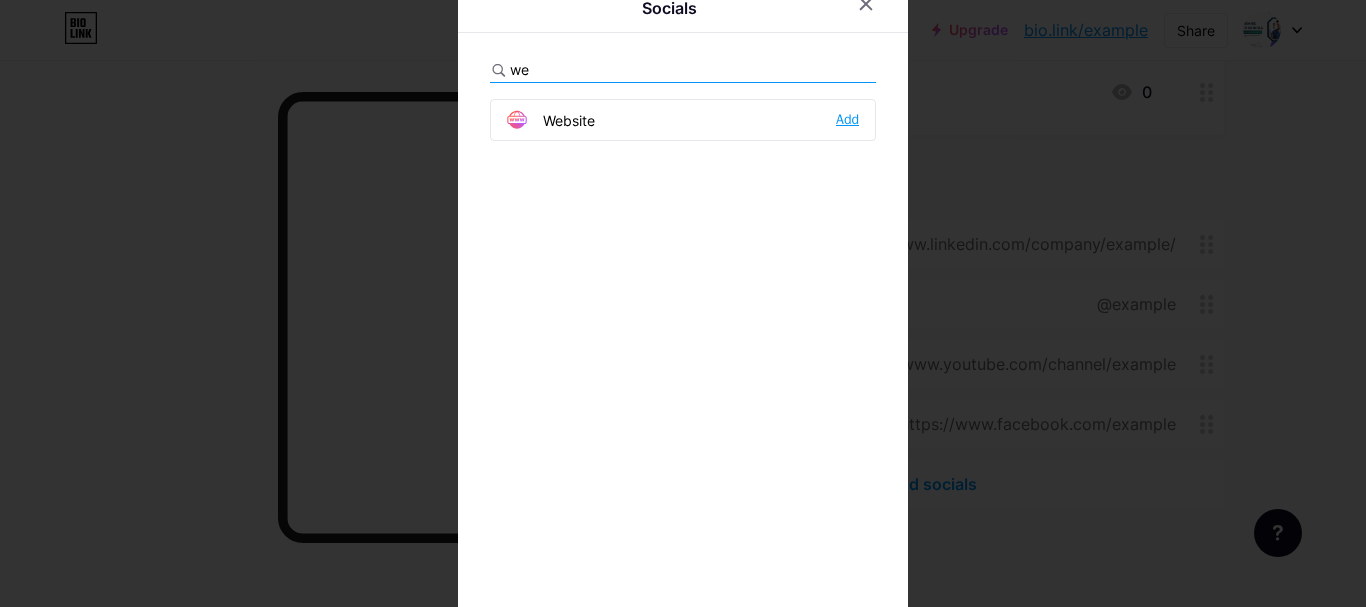 type on "we" 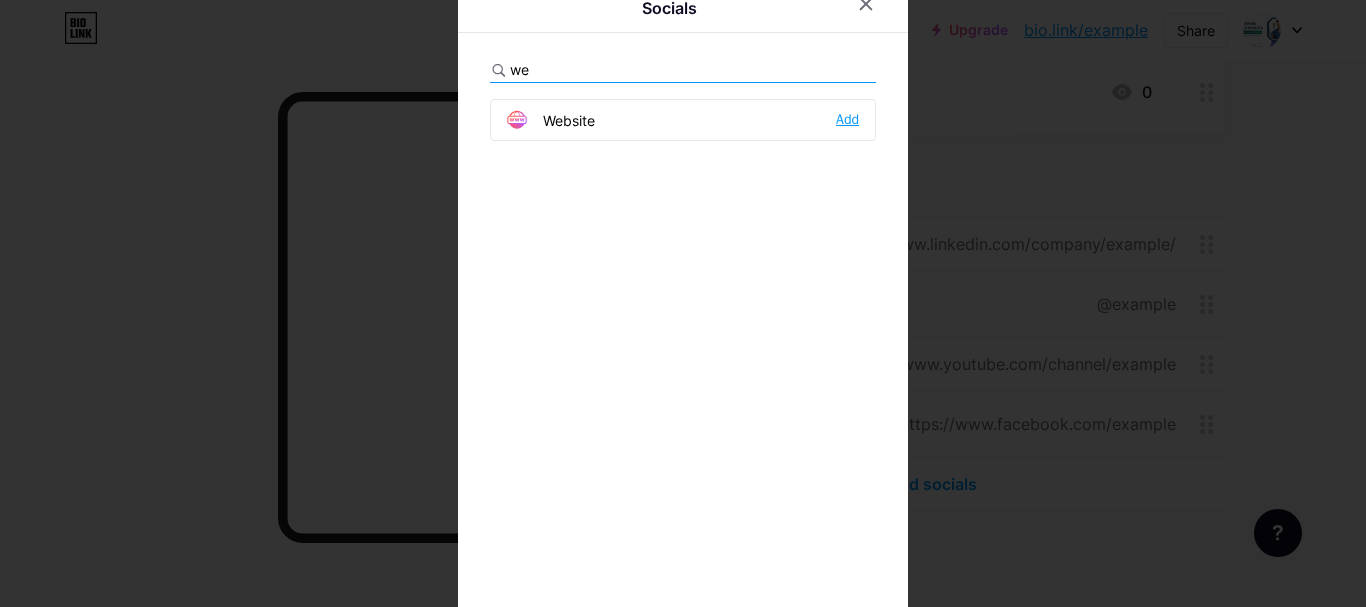 click on "Add" at bounding box center (847, 120) 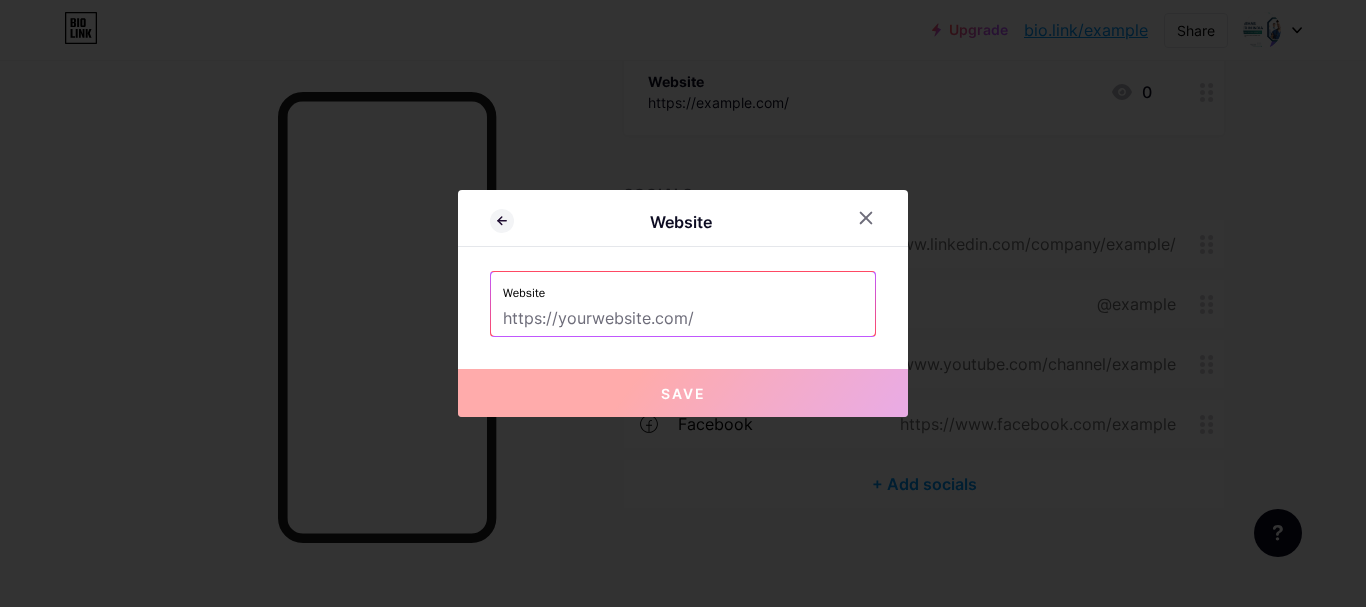 click at bounding box center [683, 319] 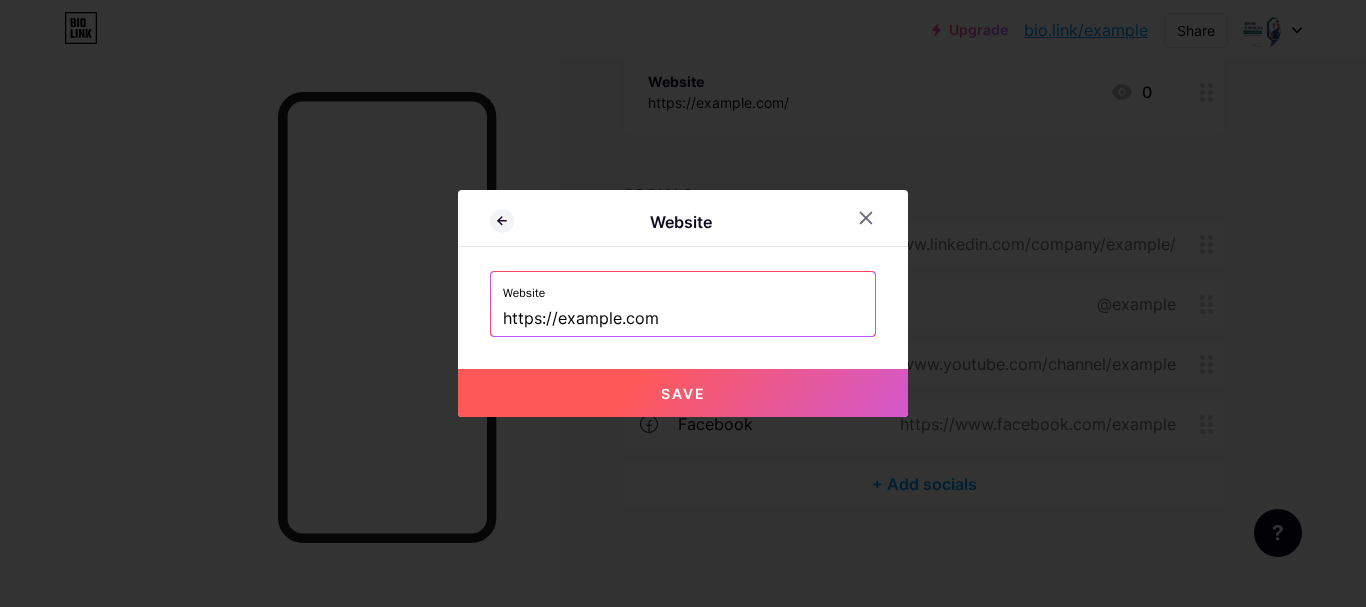 type on "https://example.com" 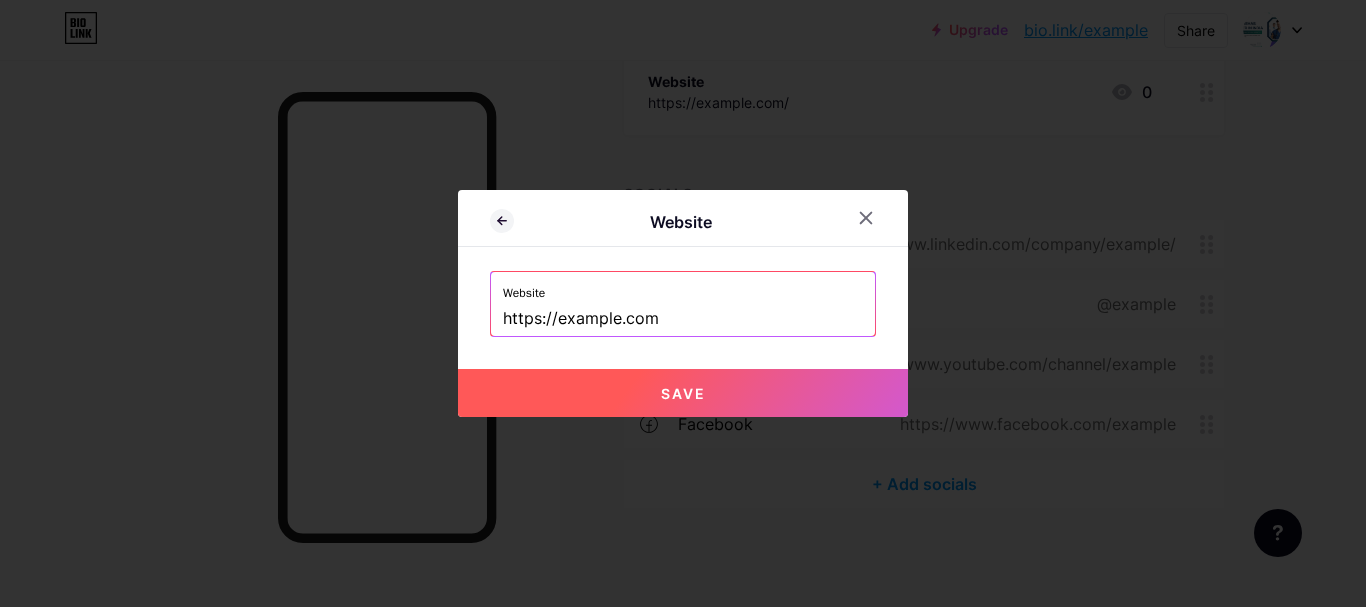 click on "Save" at bounding box center (683, 393) 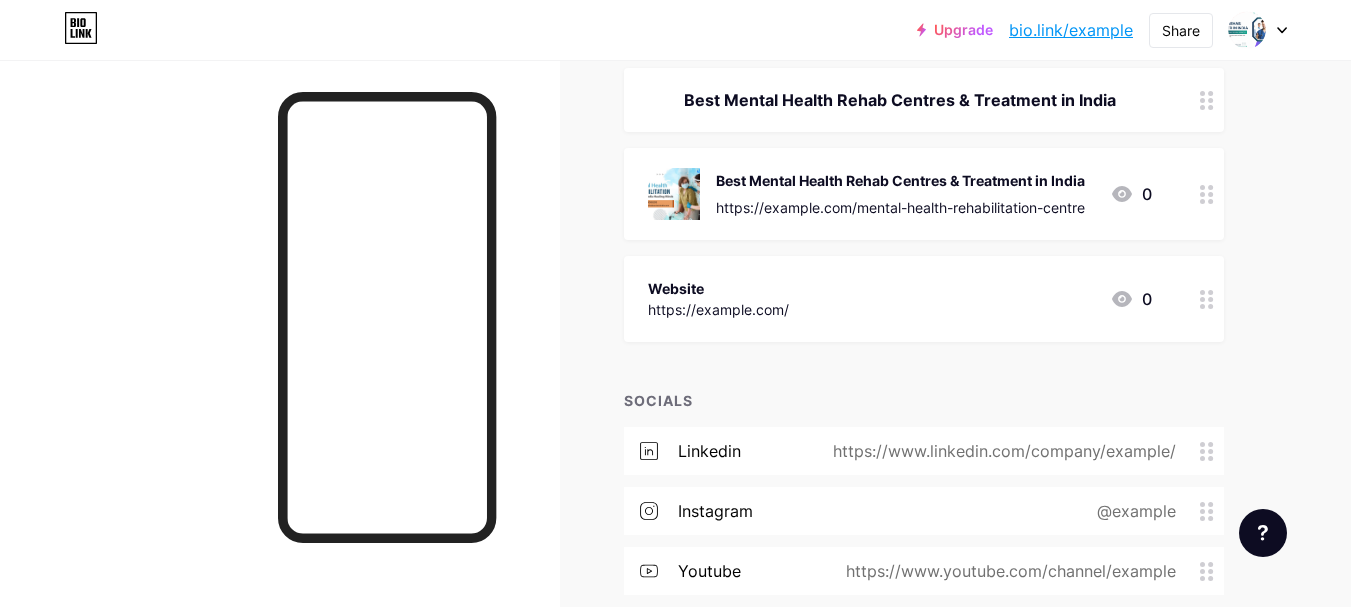 scroll, scrollTop: 254, scrollLeft: 0, axis: vertical 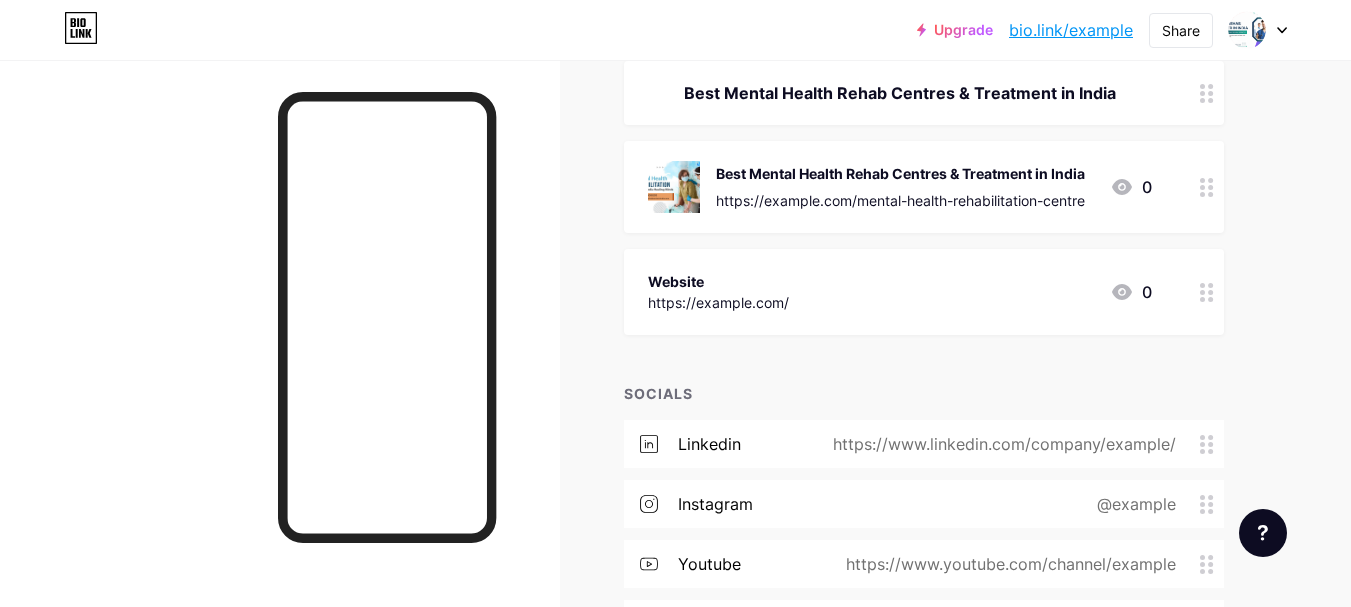drag, startPoint x: 921, startPoint y: 304, endPoint x: 924, endPoint y: 211, distance: 93.04838 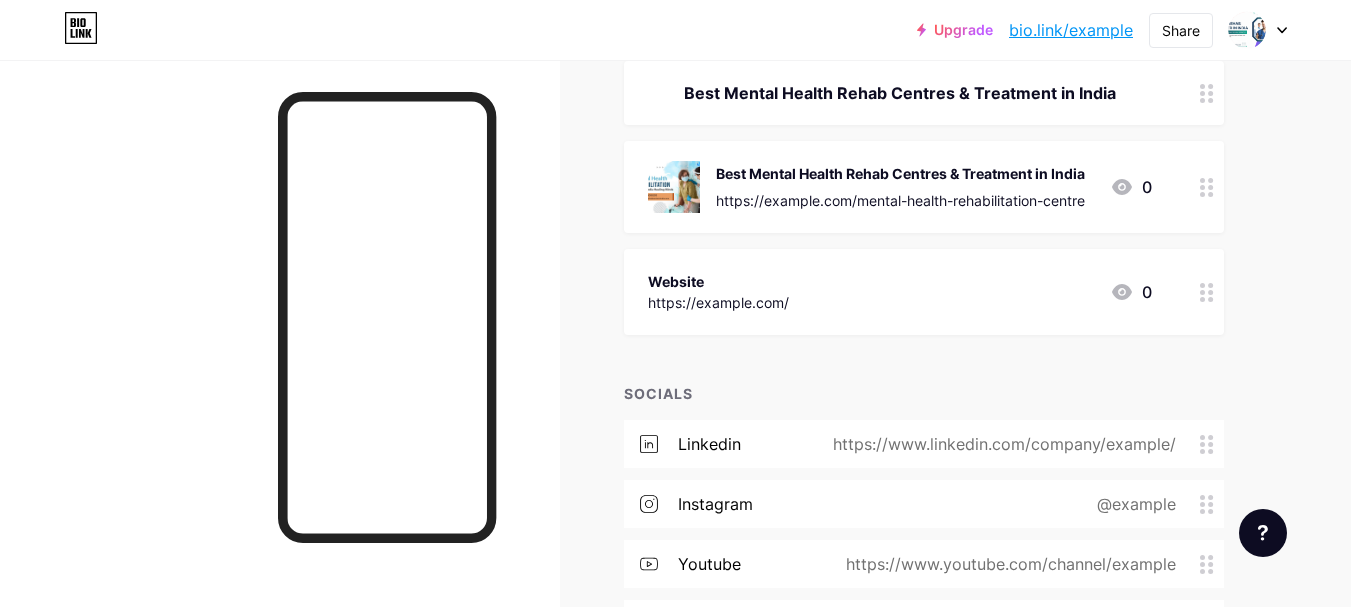 click on "Best Mental Health Rehab Centres & Treatment in India
Best Mental Health Rehab Centres & Treatment in India
https://example.com/mental-health-rehabilitation-centre
0
Website
https://example.com/
0" at bounding box center [924, 198] 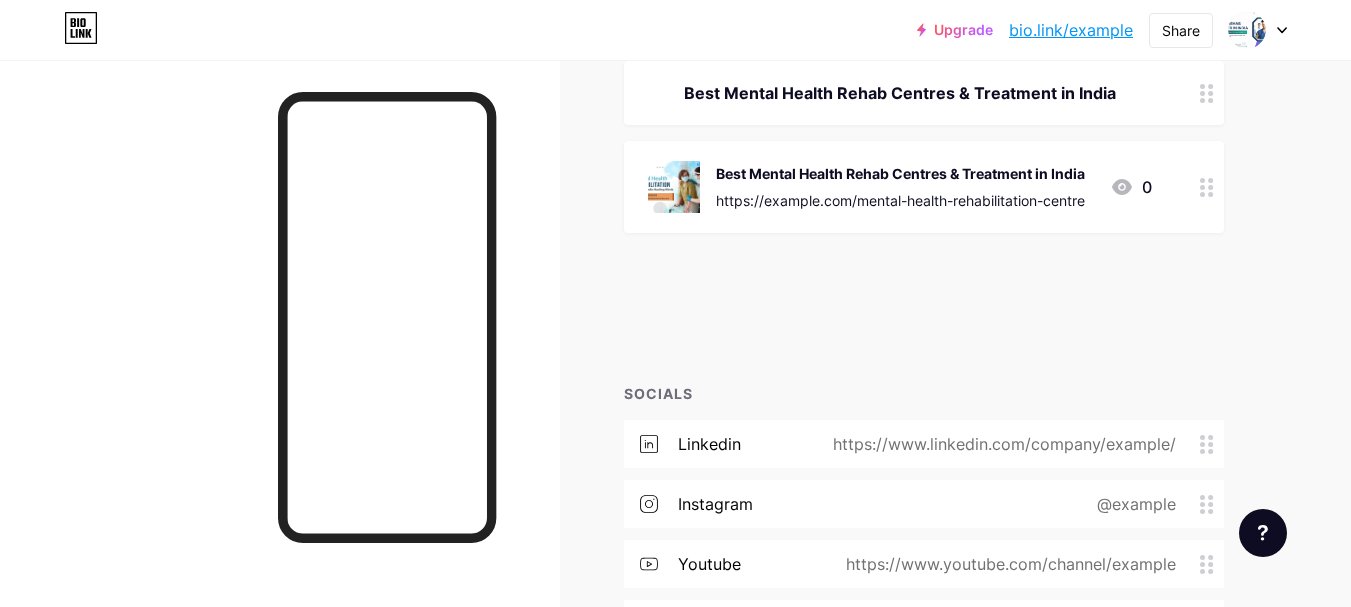 type 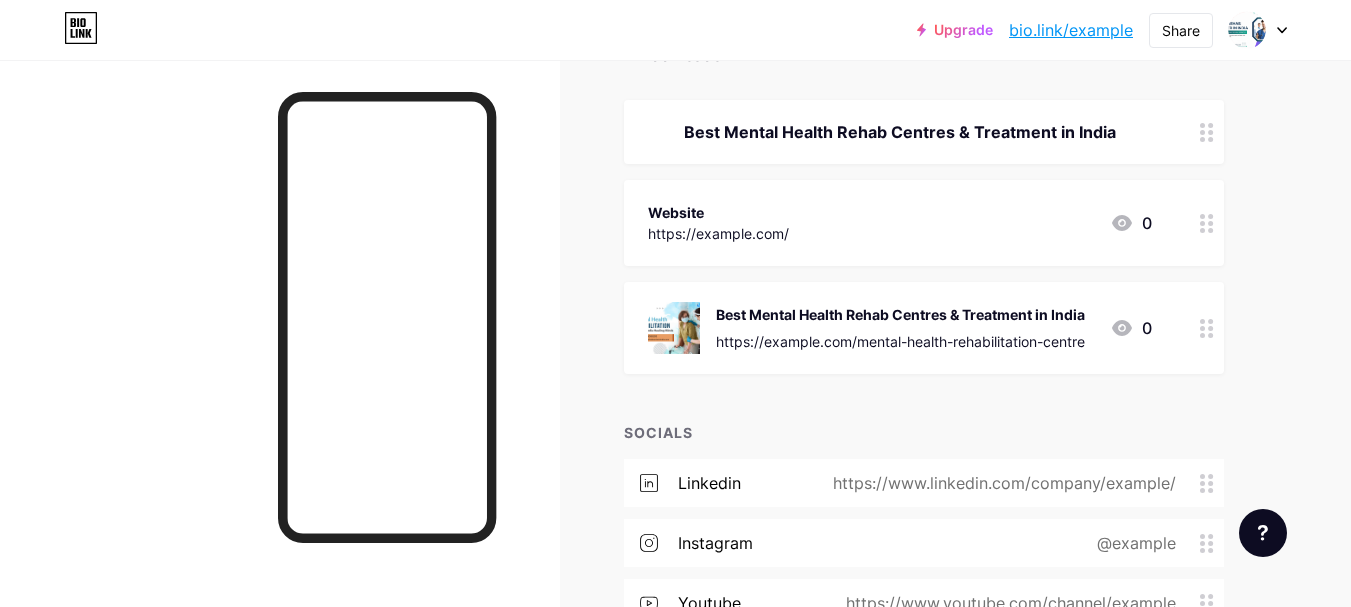 scroll, scrollTop: 214, scrollLeft: 0, axis: vertical 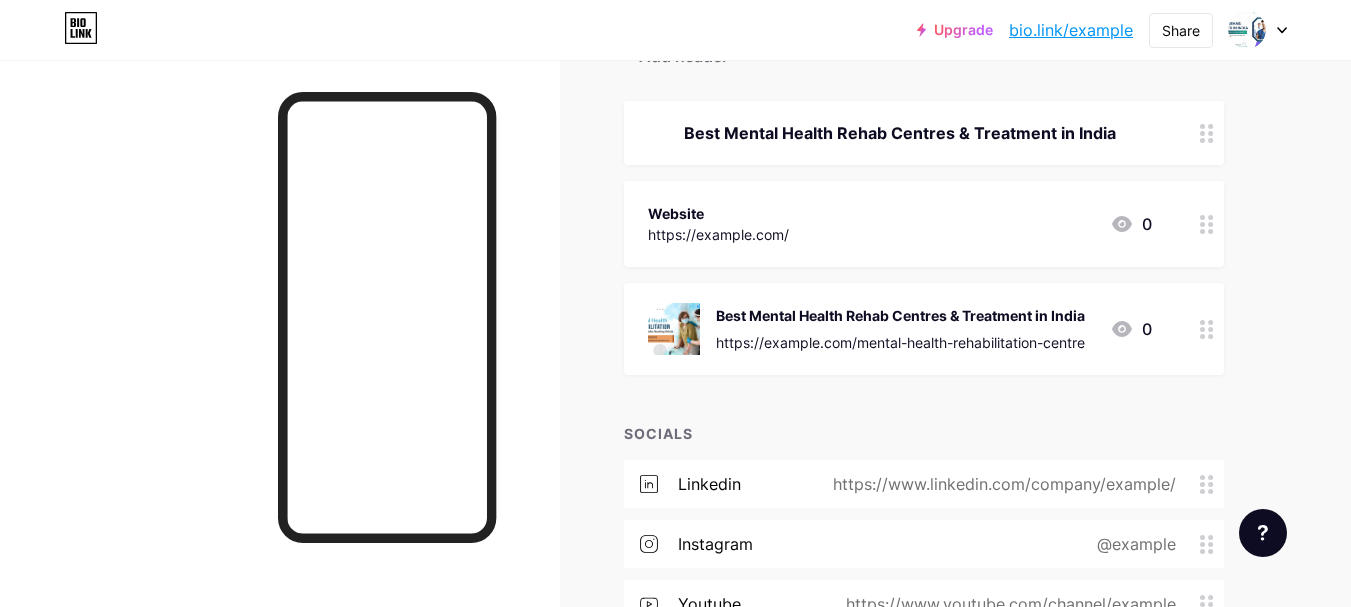 click on "Website
https://example.com/
0" at bounding box center (900, 224) 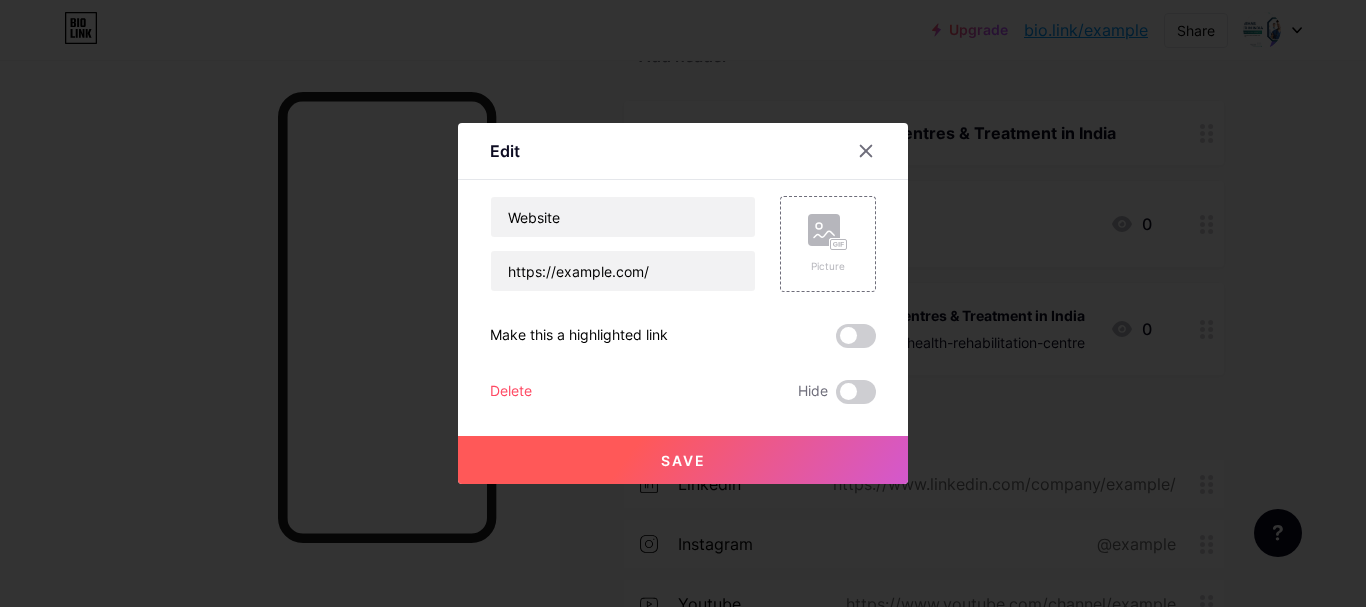 click on "Delete" at bounding box center [511, 392] 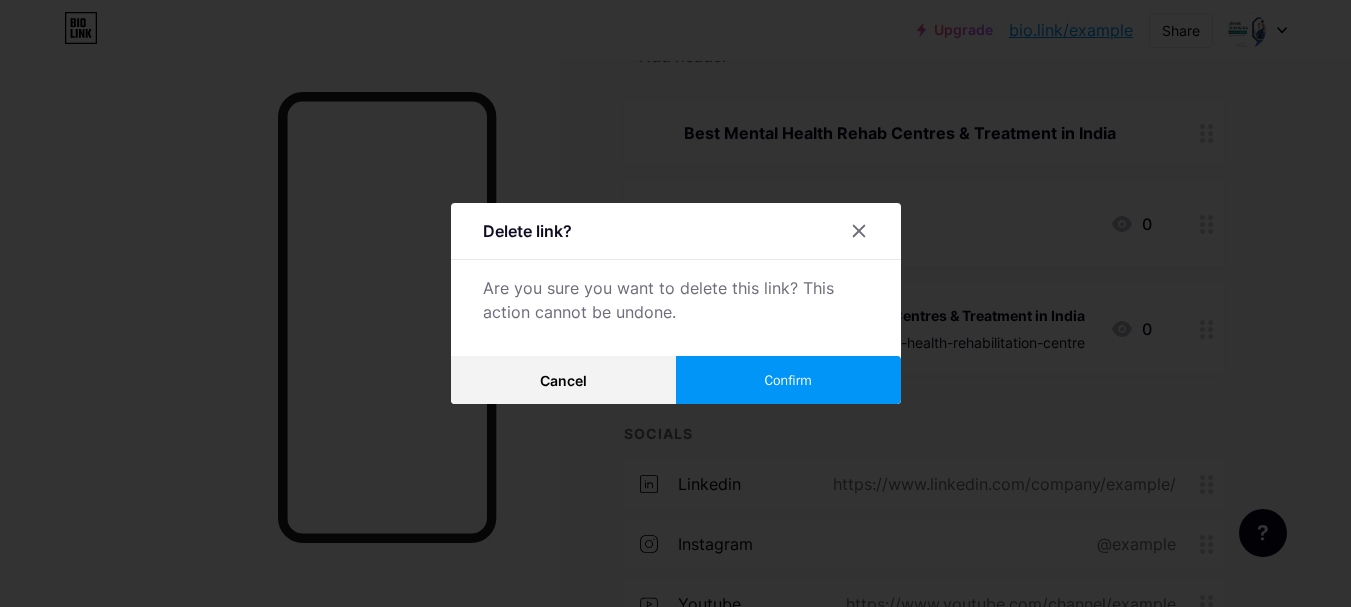 click on "Confirm" at bounding box center (787, 380) 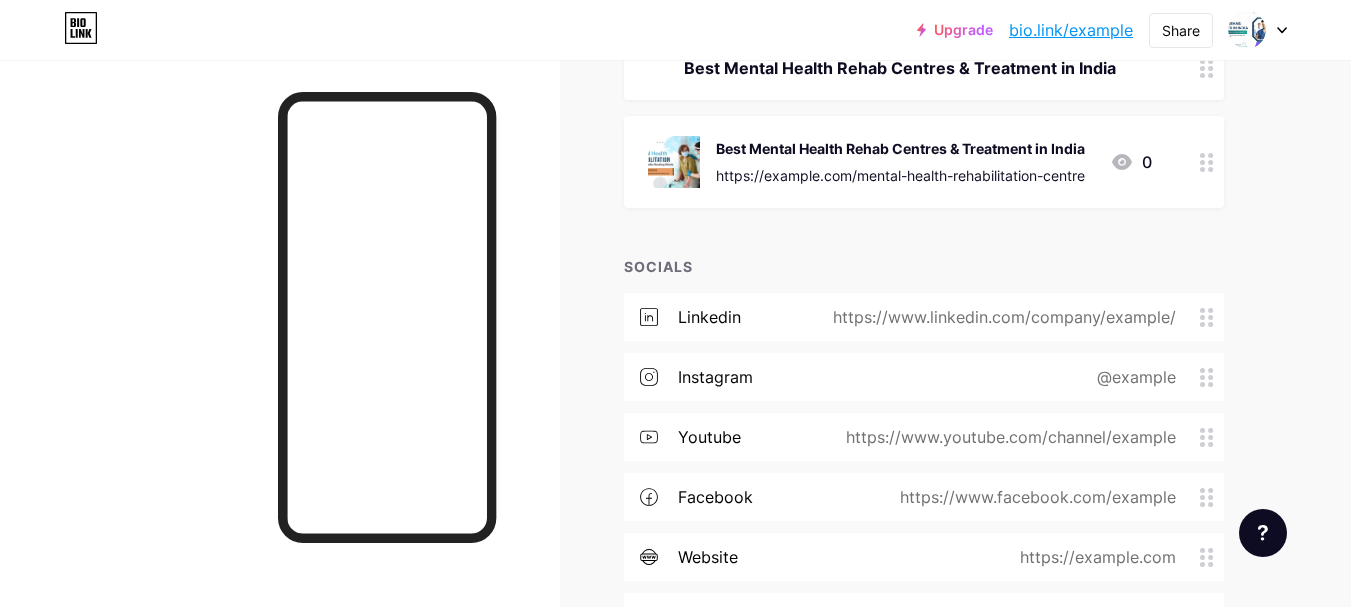 scroll, scrollTop: 314, scrollLeft: 0, axis: vertical 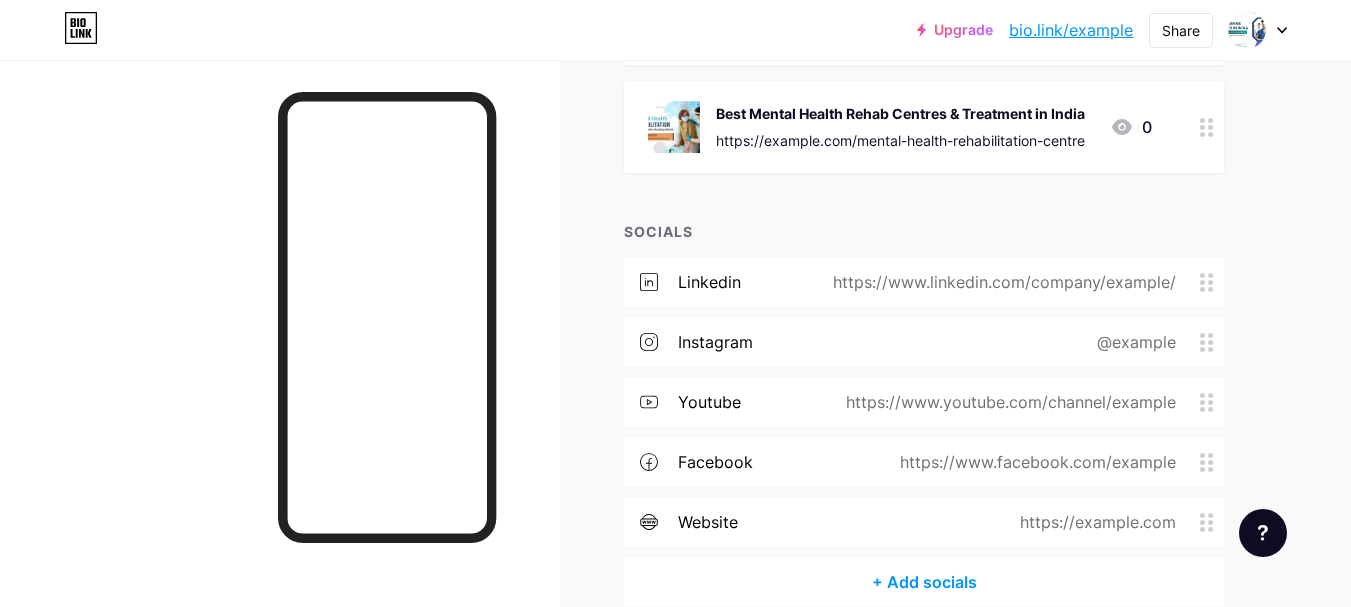 type 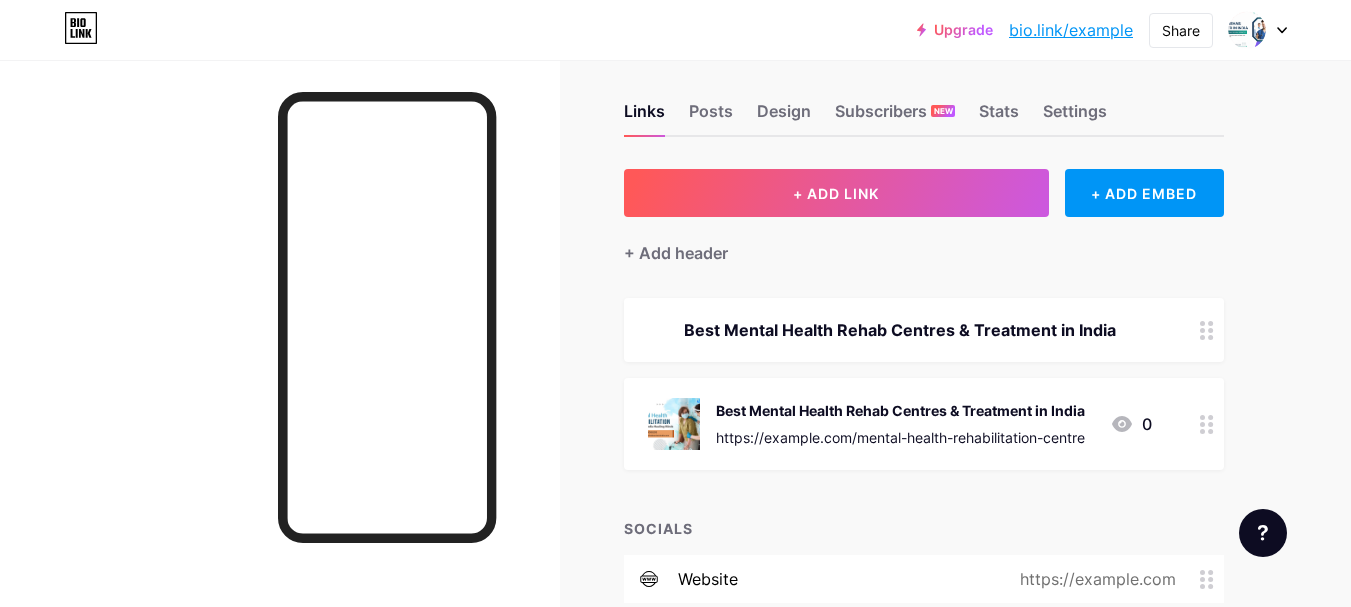 scroll, scrollTop: 0, scrollLeft: 0, axis: both 